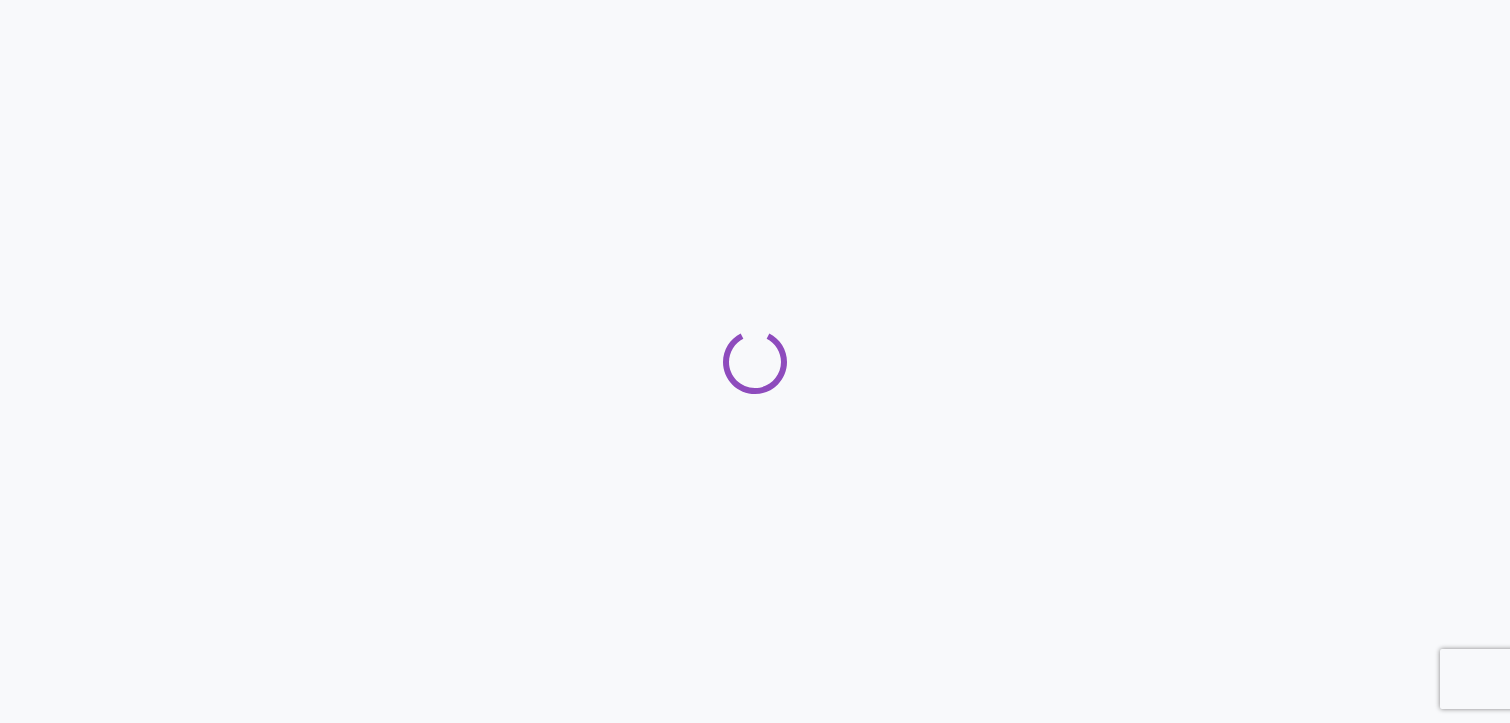 scroll, scrollTop: 0, scrollLeft: 0, axis: both 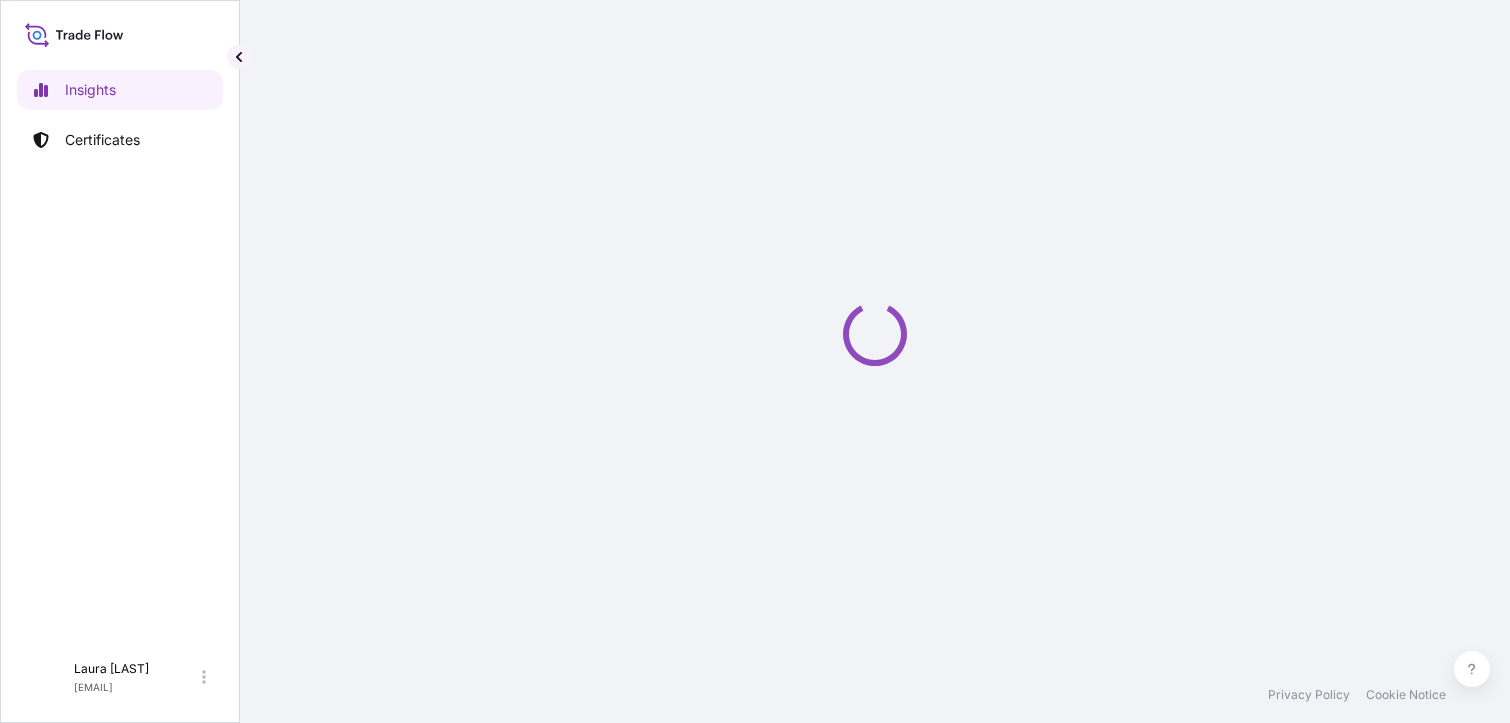 select on "2025" 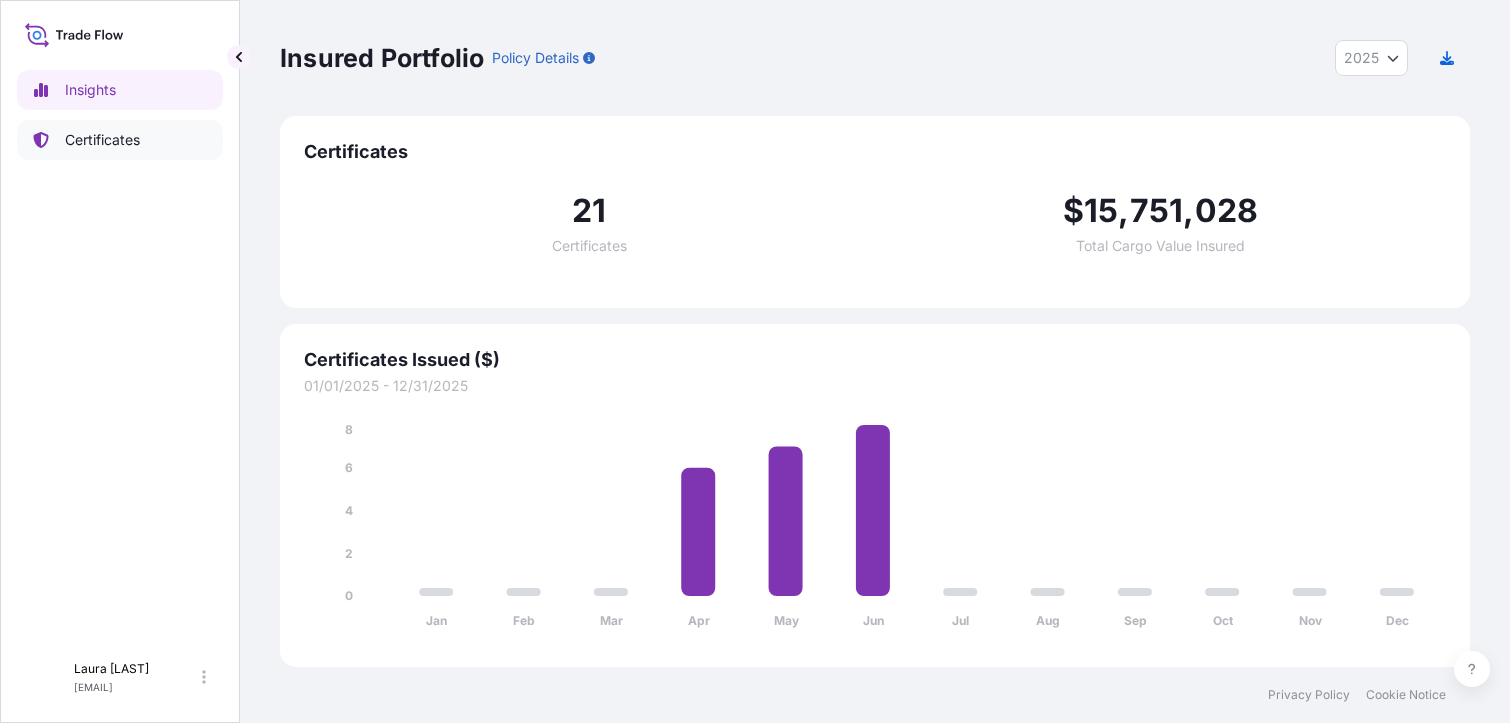 click on "Certificates" at bounding box center [120, 140] 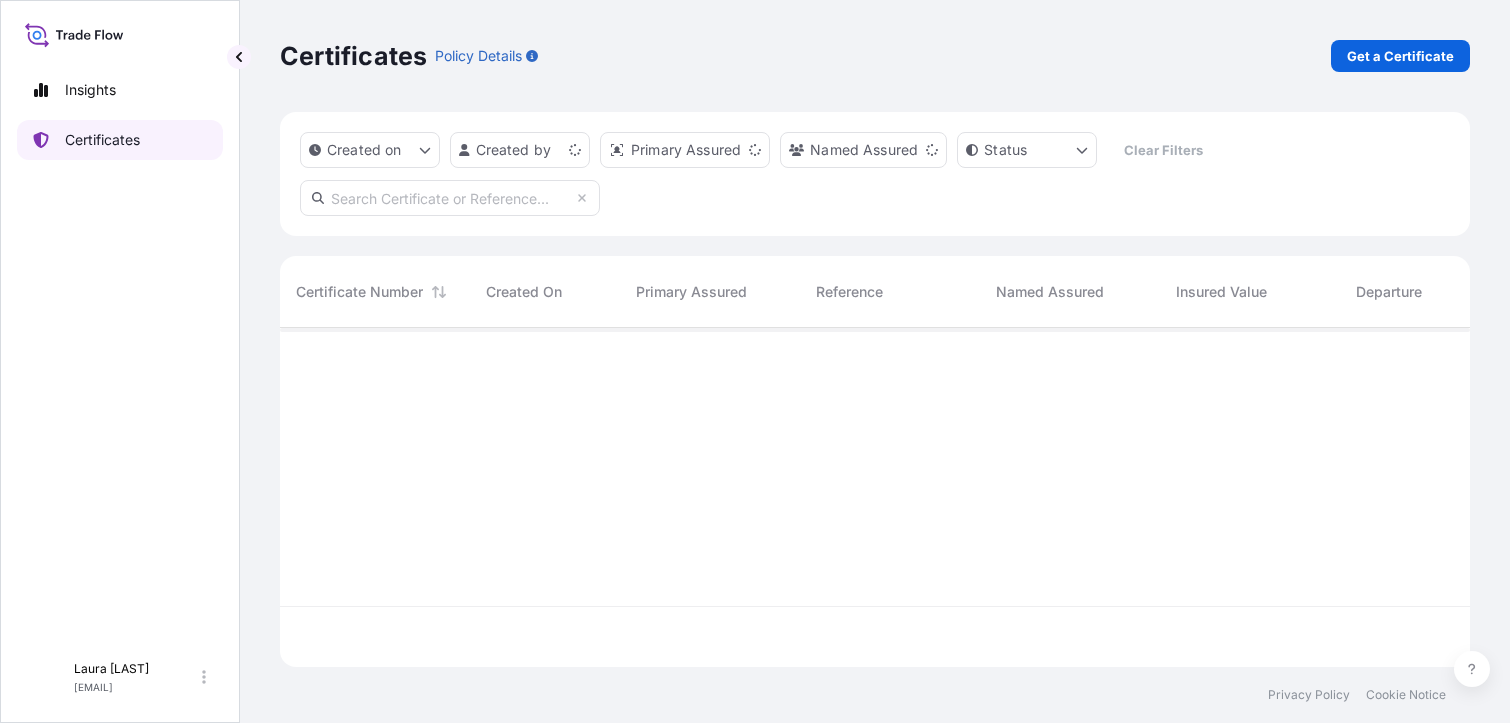 scroll, scrollTop: 16, scrollLeft: 16, axis: both 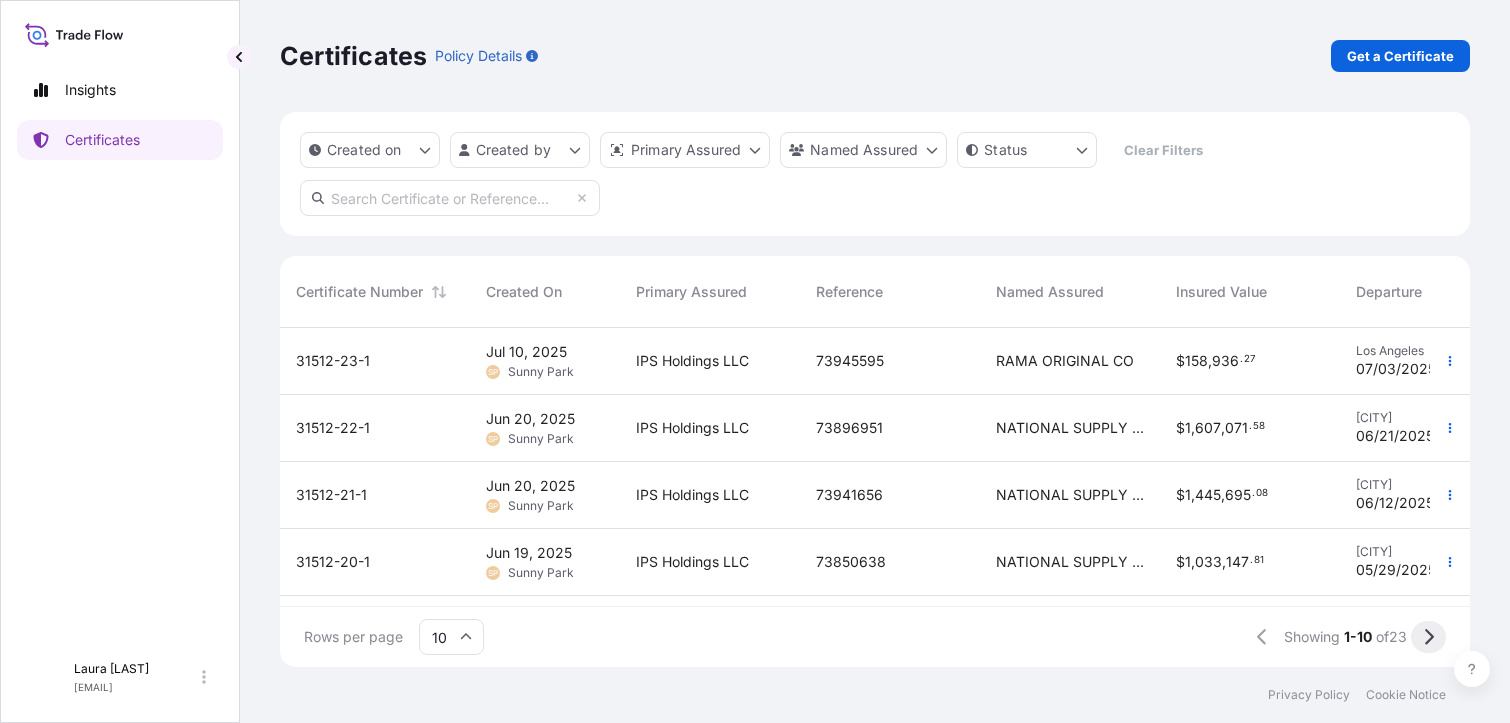 click 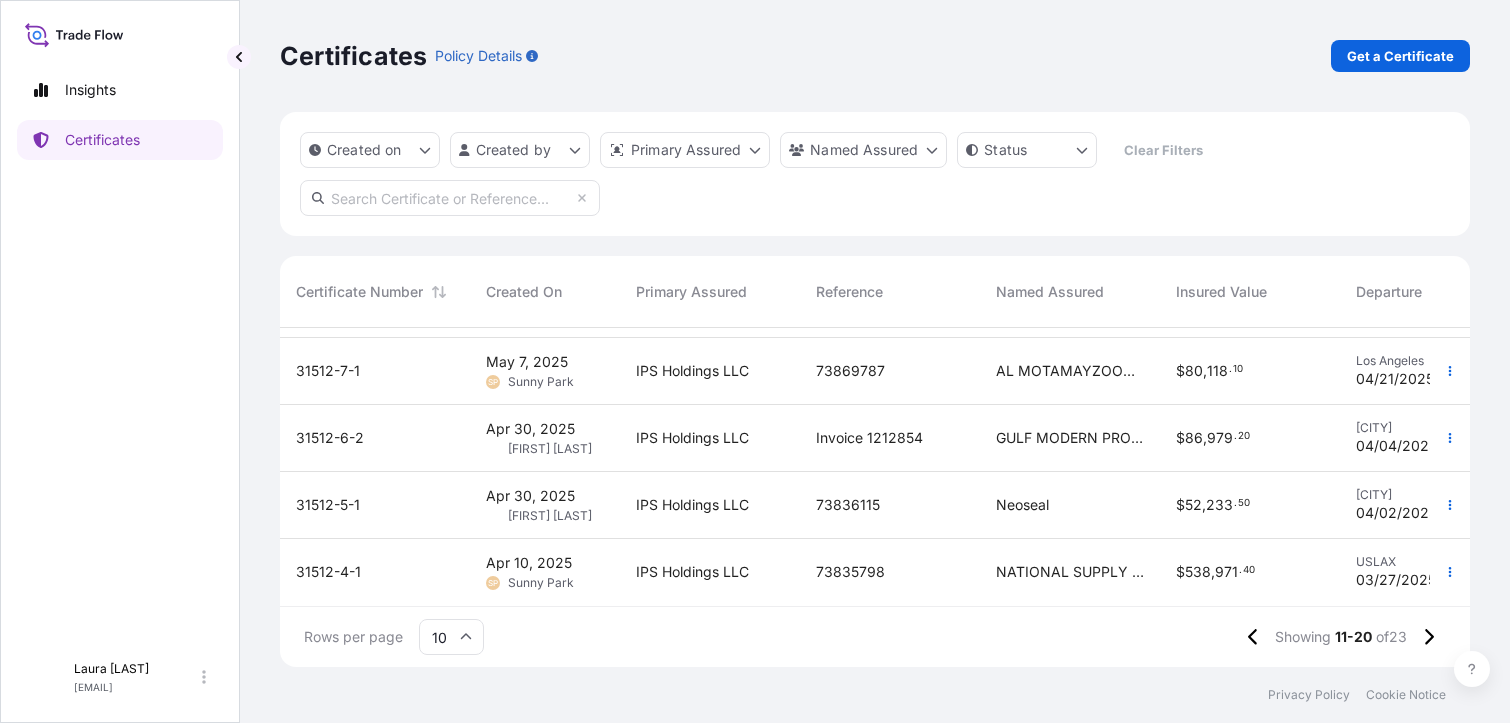 scroll, scrollTop: 0, scrollLeft: 0, axis: both 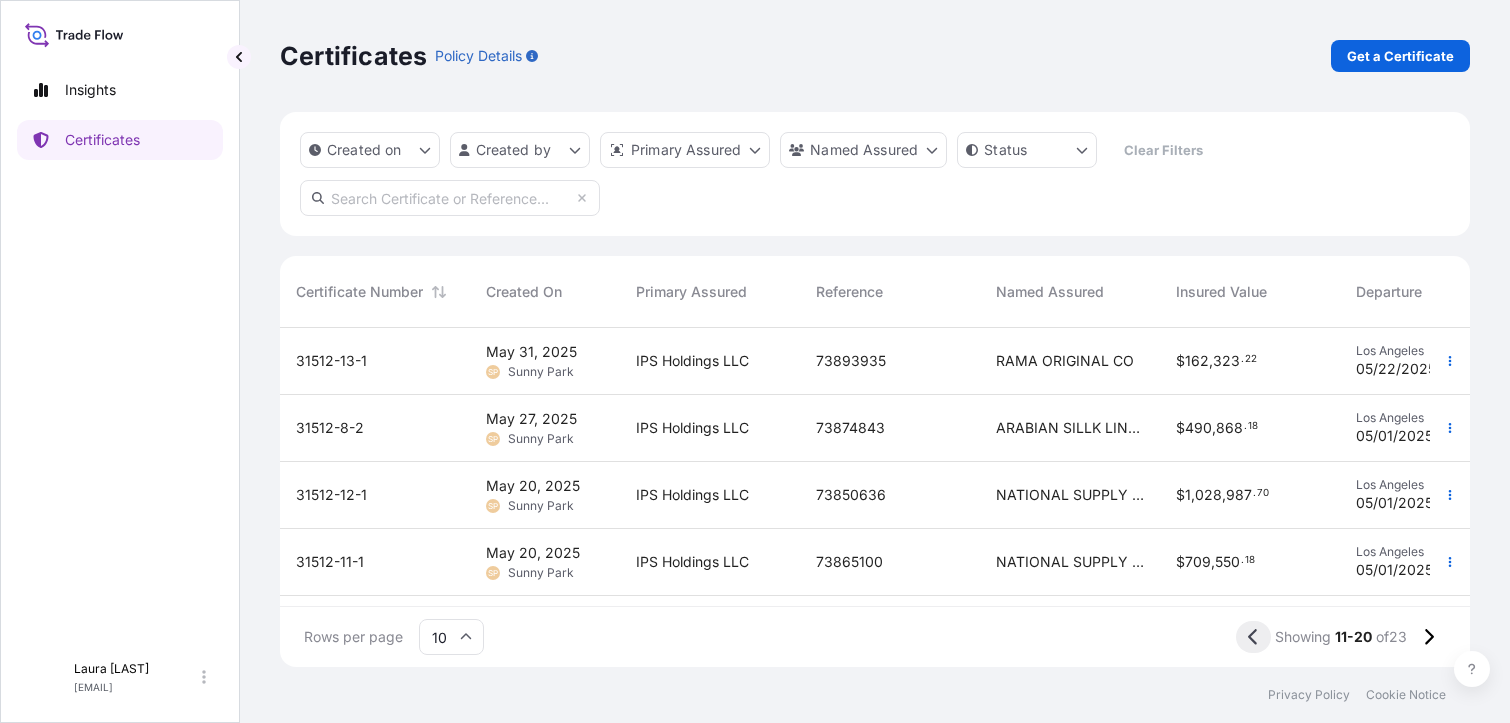 click at bounding box center (1253, 637) 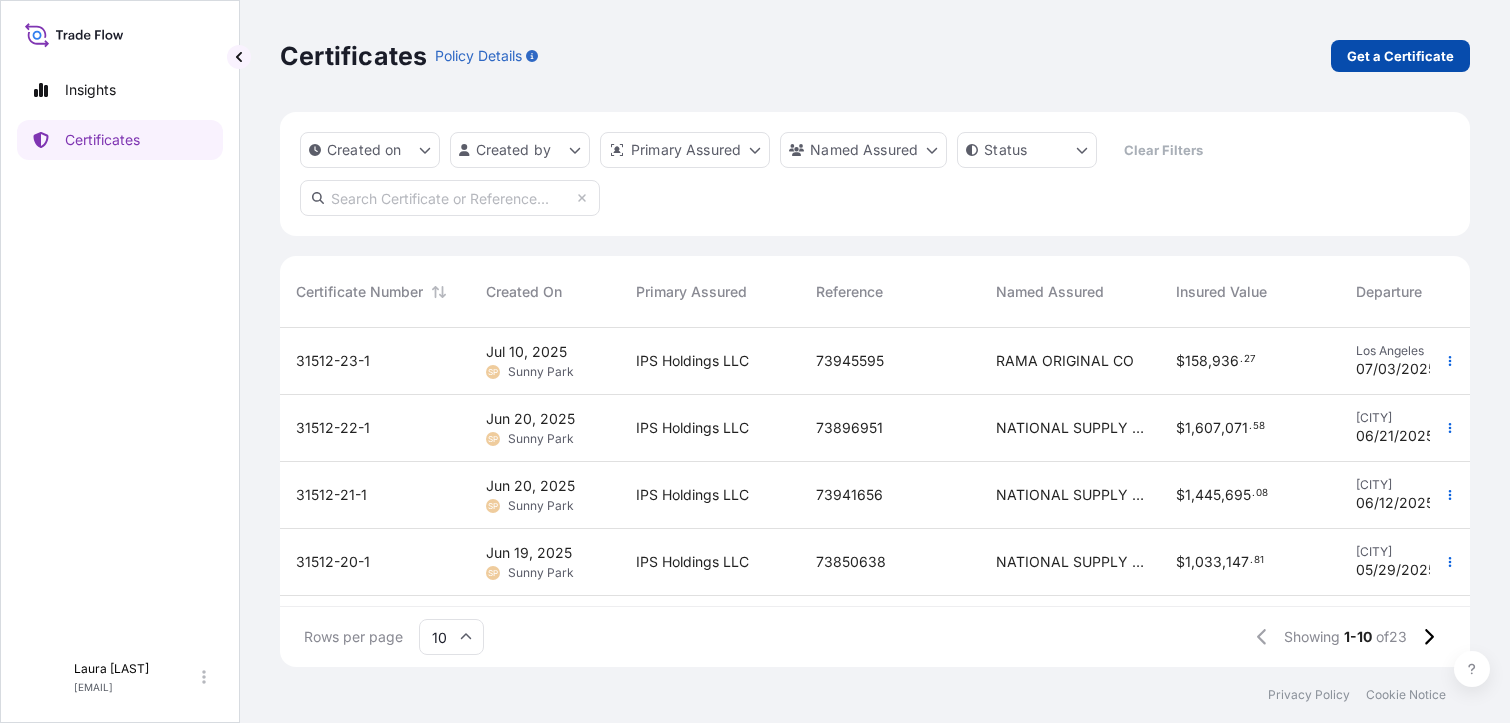 click on "Get a Certificate" at bounding box center [1400, 56] 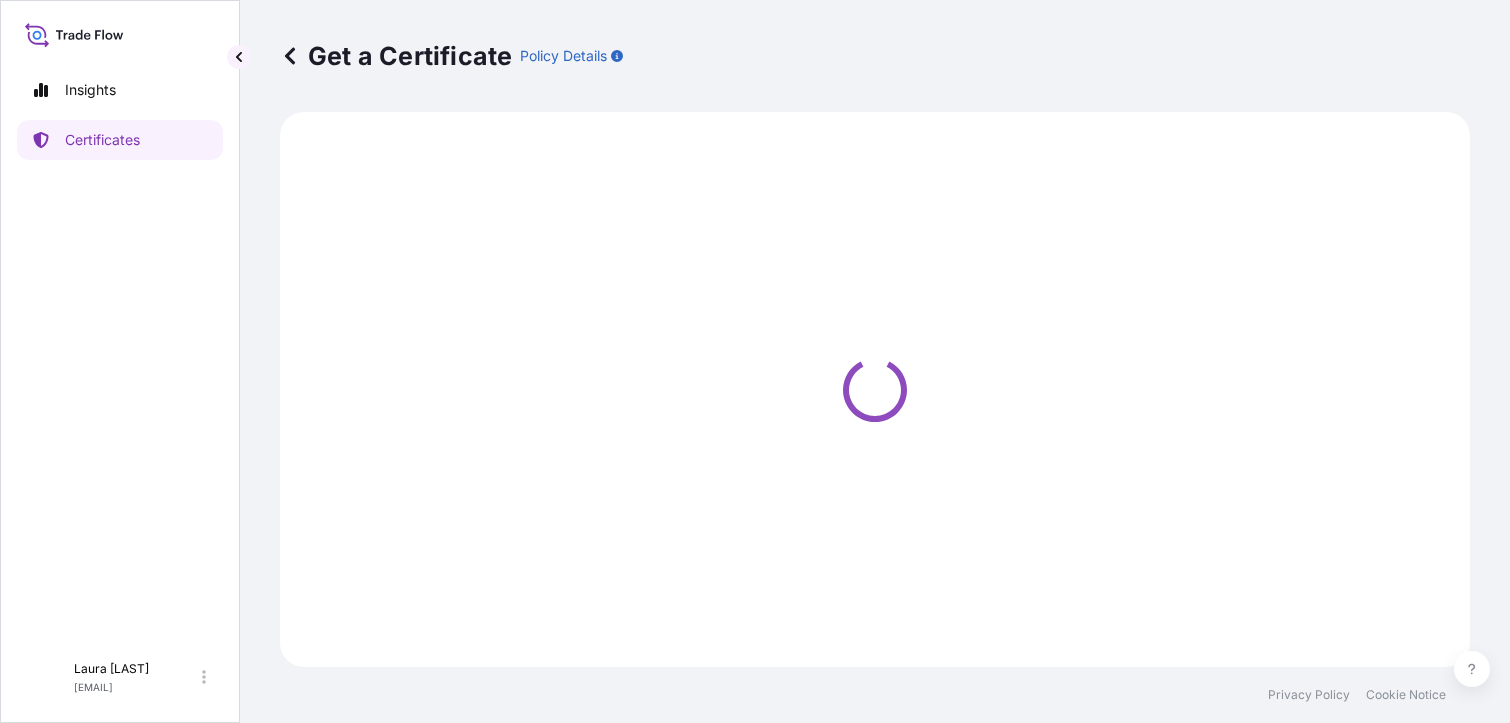 select on "Barge" 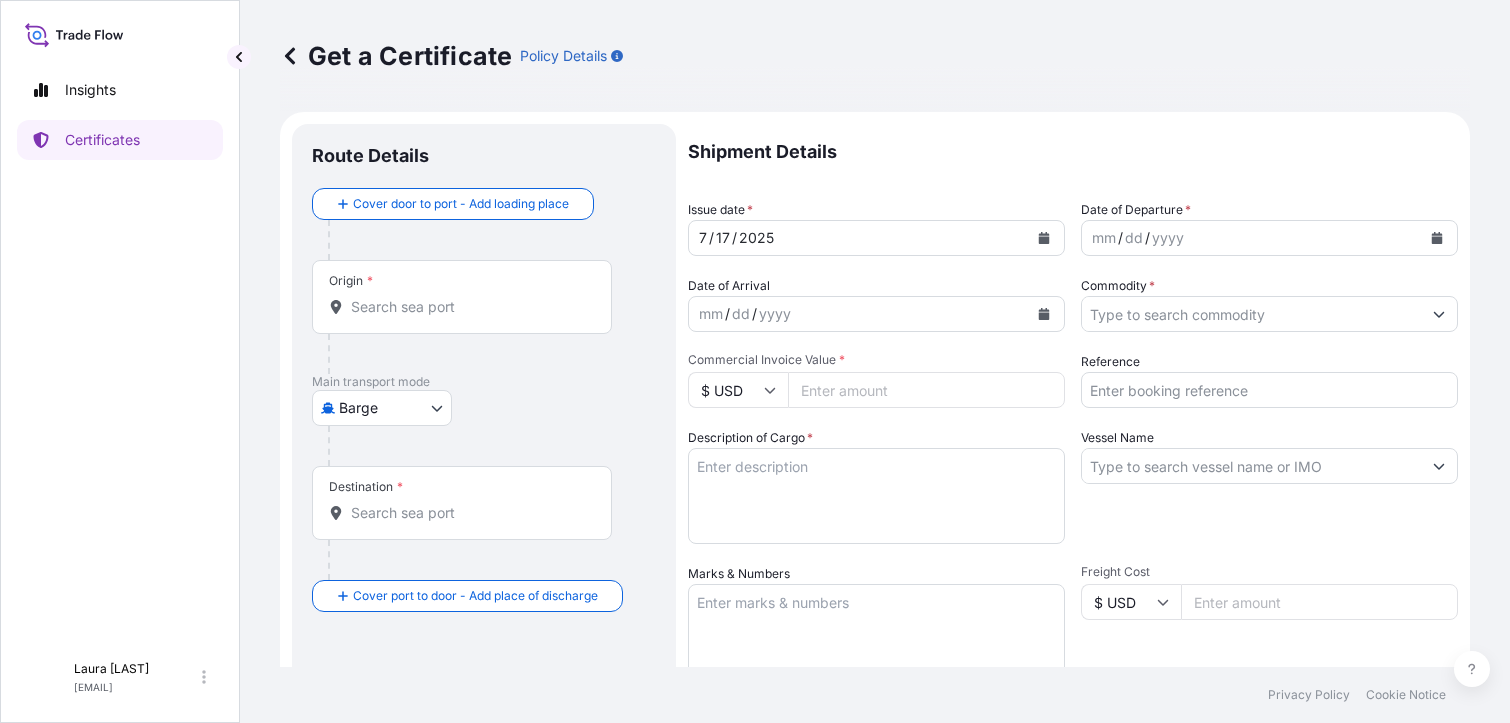 click on "Shipment Details Issue date * 7 / 17 / 2025 Date of Departure * mm / dd / yyyy Date of Arrival mm / dd / yyyy Commodity * Packing Category Commercial Invoice Value    * $ USD Reference Description of Cargo * Vessel Name Marks & Numbers Freight Cost   $ USD Duty Cost   $ USD Letter of Credit This shipment has a letter of credit Letter of credit * Letter of credit may not exceed 12000 characters Assured Details Primary Assured * Select a primary assured IPS Holdings LLC Named Assured Named Assured Address" at bounding box center (1073, 600) 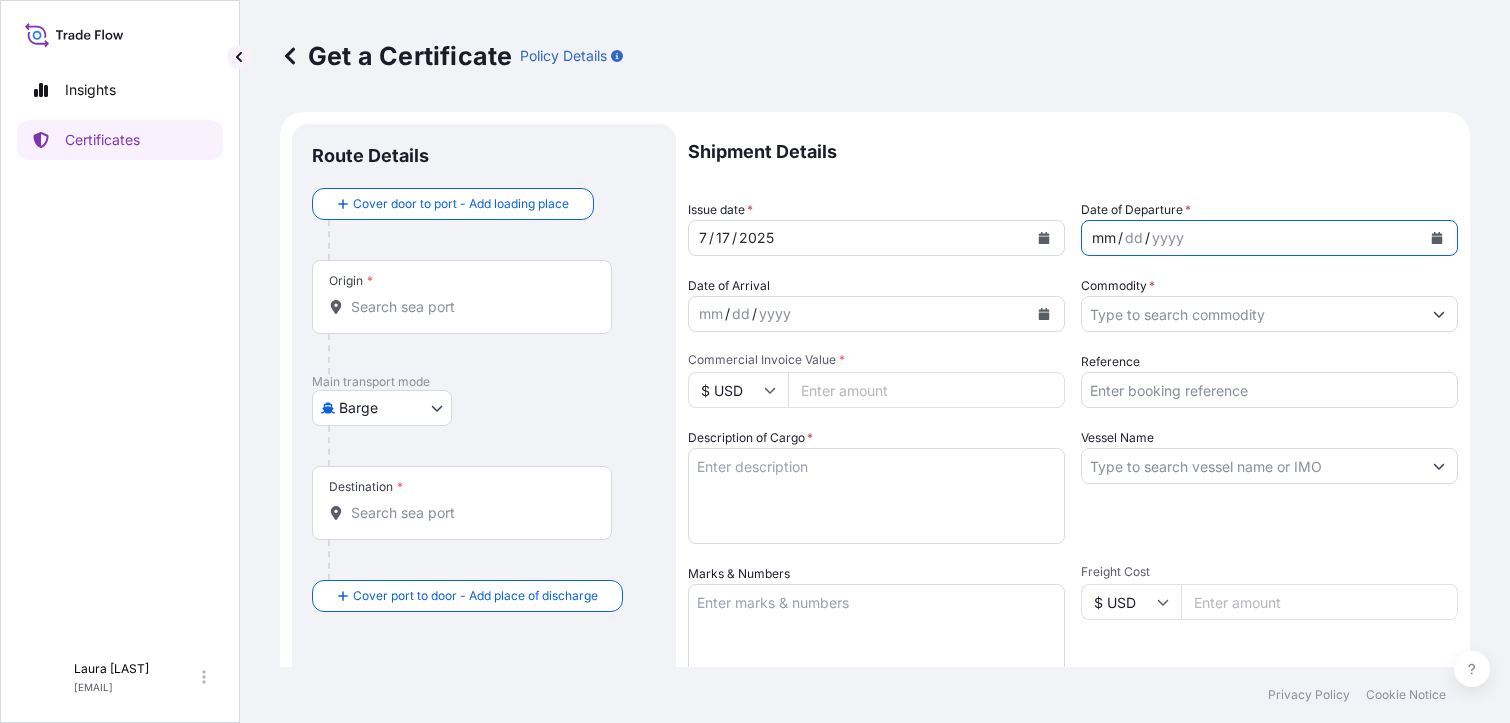 click on "mm" at bounding box center [1104, 238] 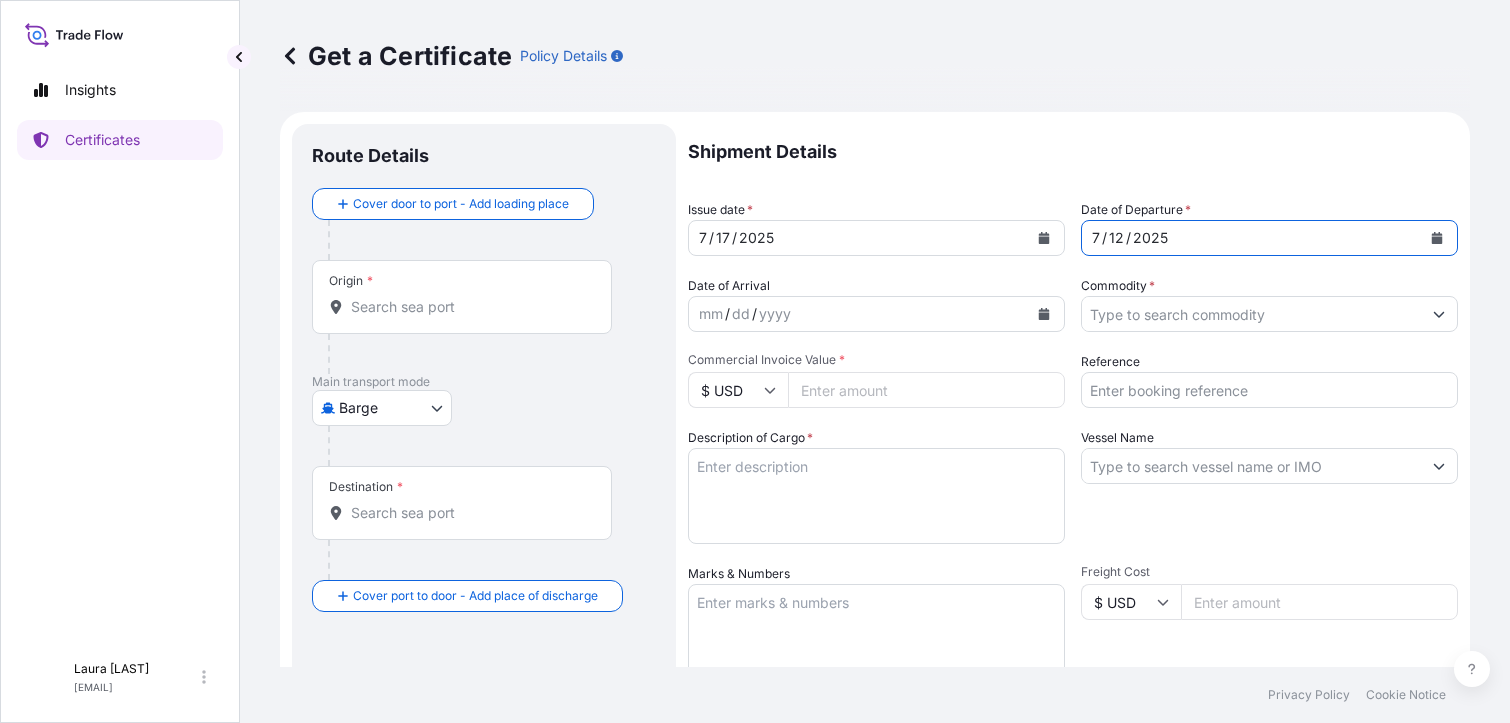 click on "/" at bounding box center (727, 314) 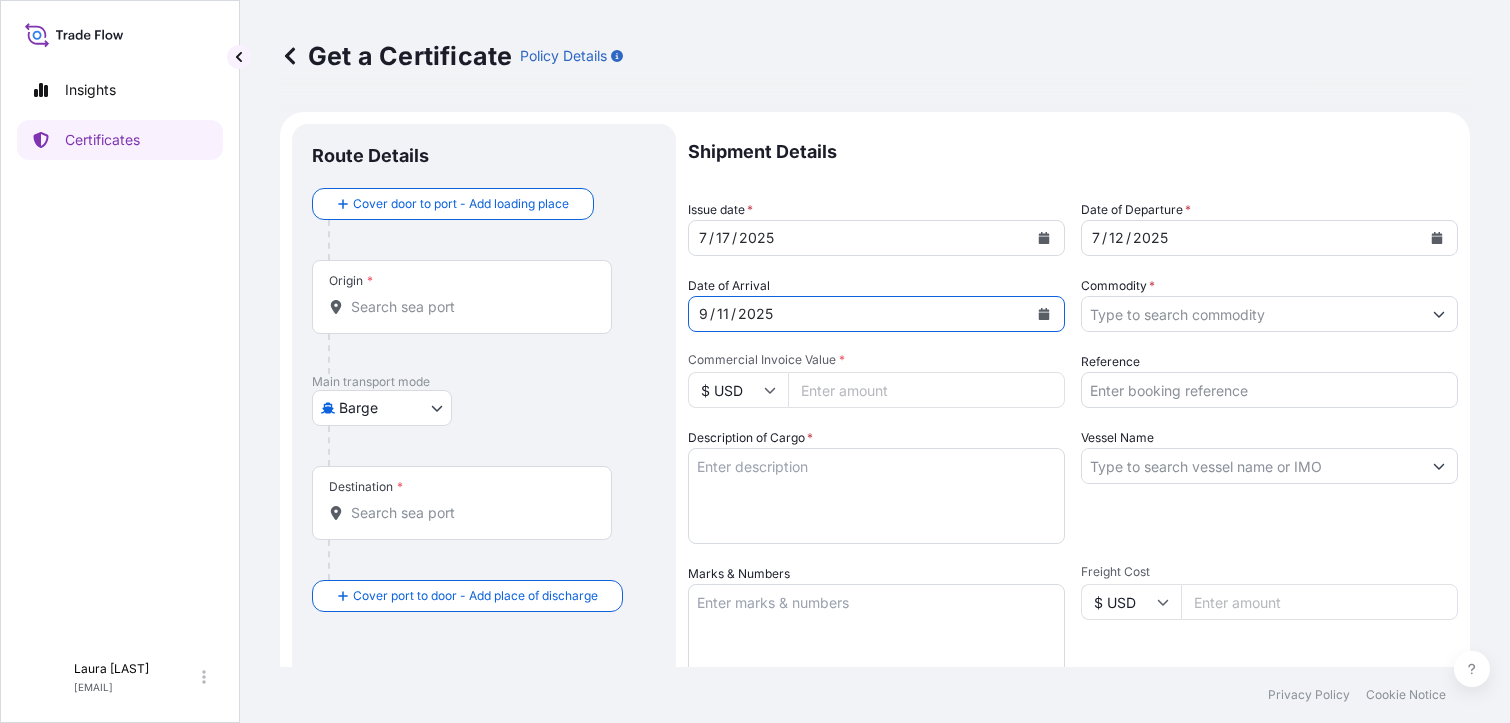 click 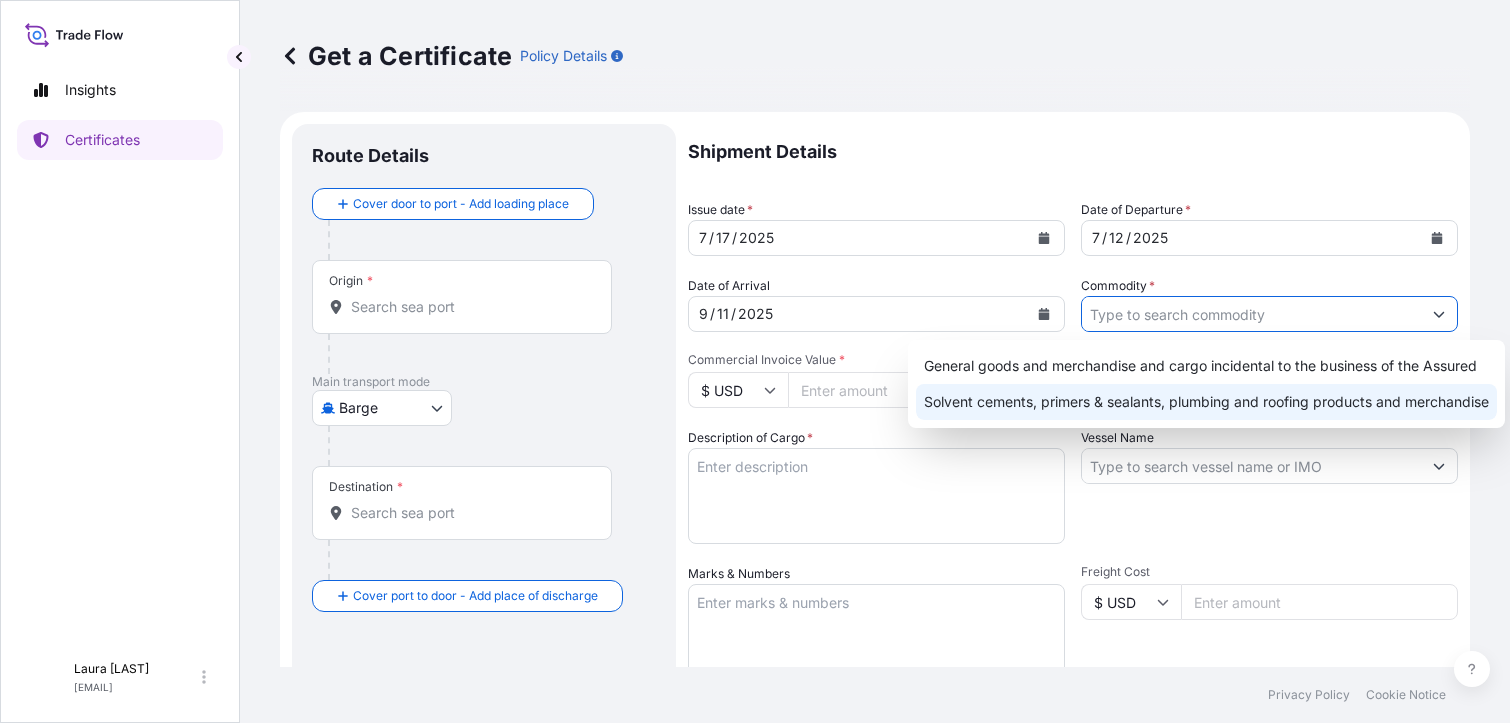 click on "Solvent cements, primers & sealants, plumbing and roofing products and merchandise" at bounding box center (1206, 402) 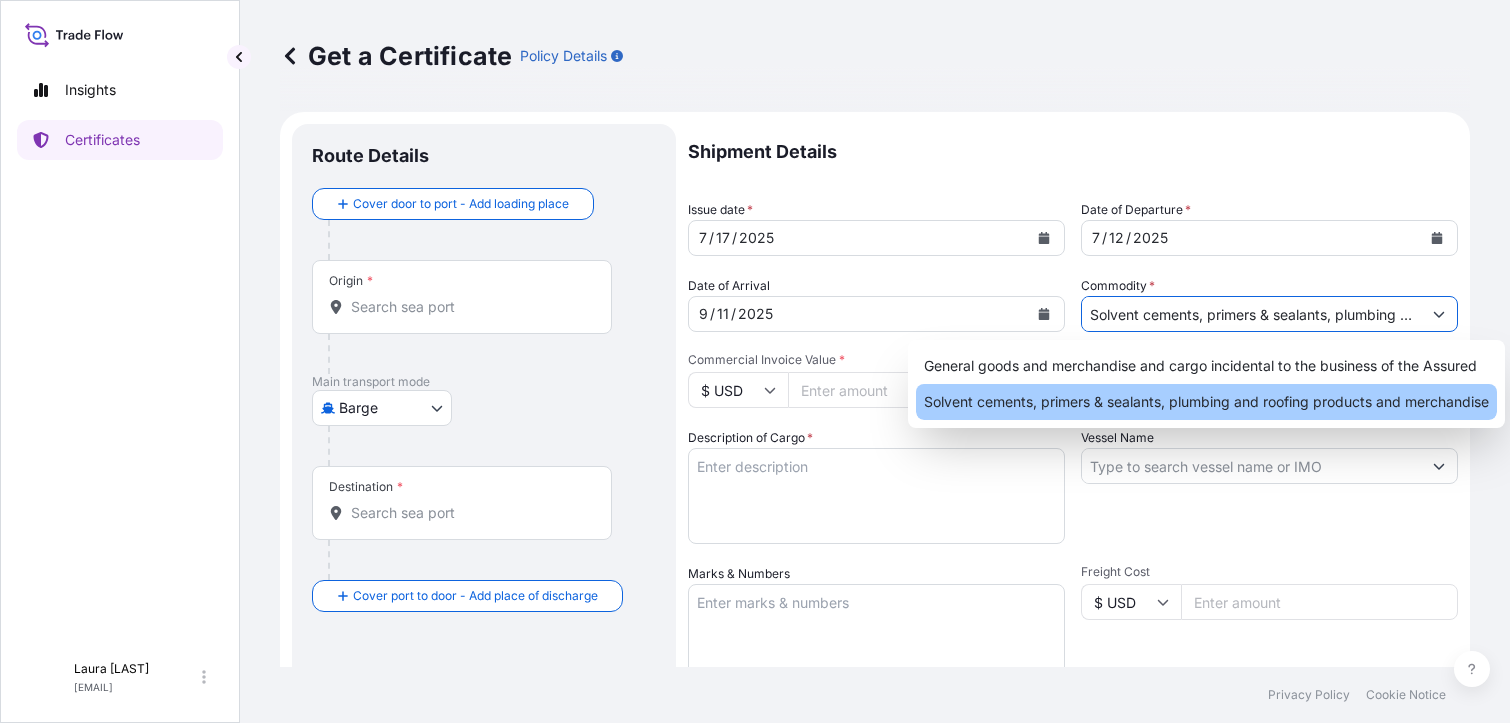 type on "Solvent cements, primers & sealants, plumbing and roofing products and merchandise" 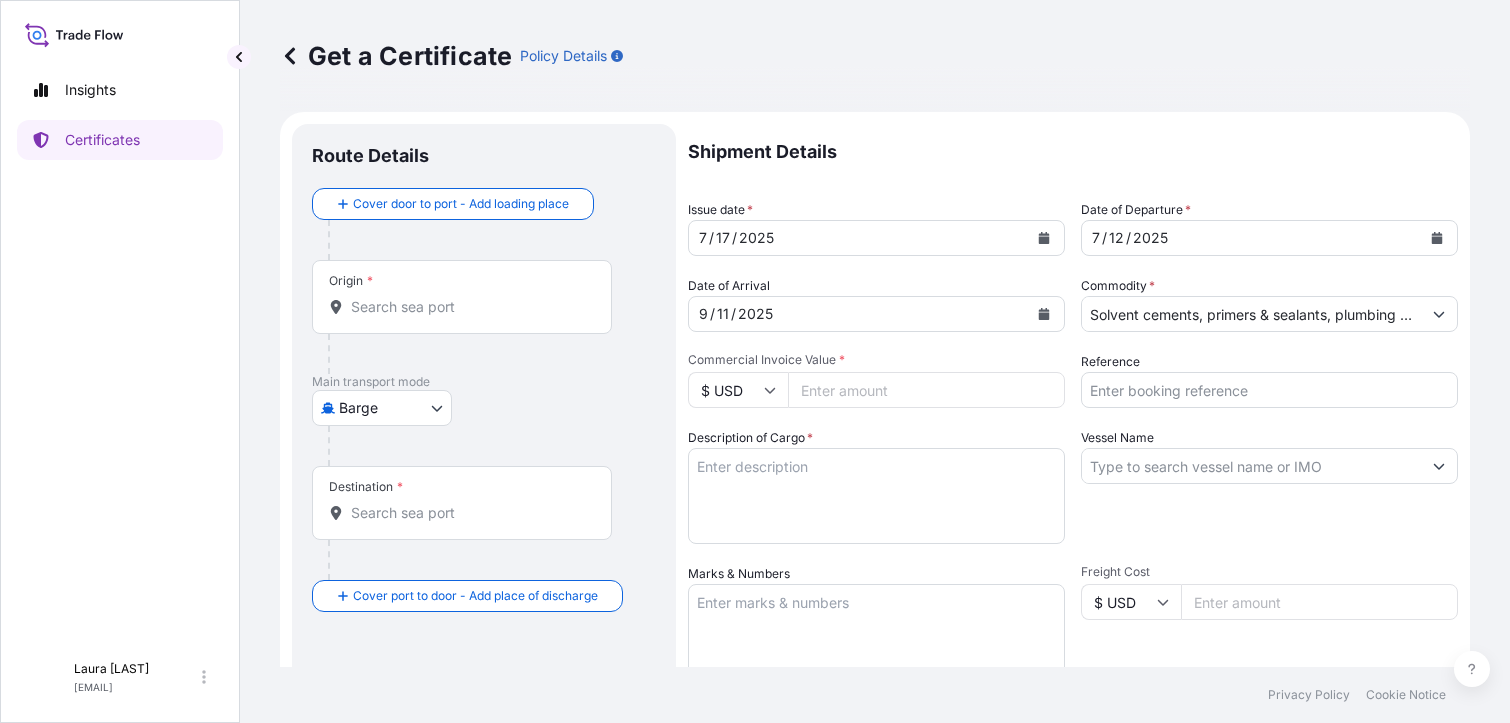 click on "Commercial Invoice Value    *" at bounding box center (926, 390) 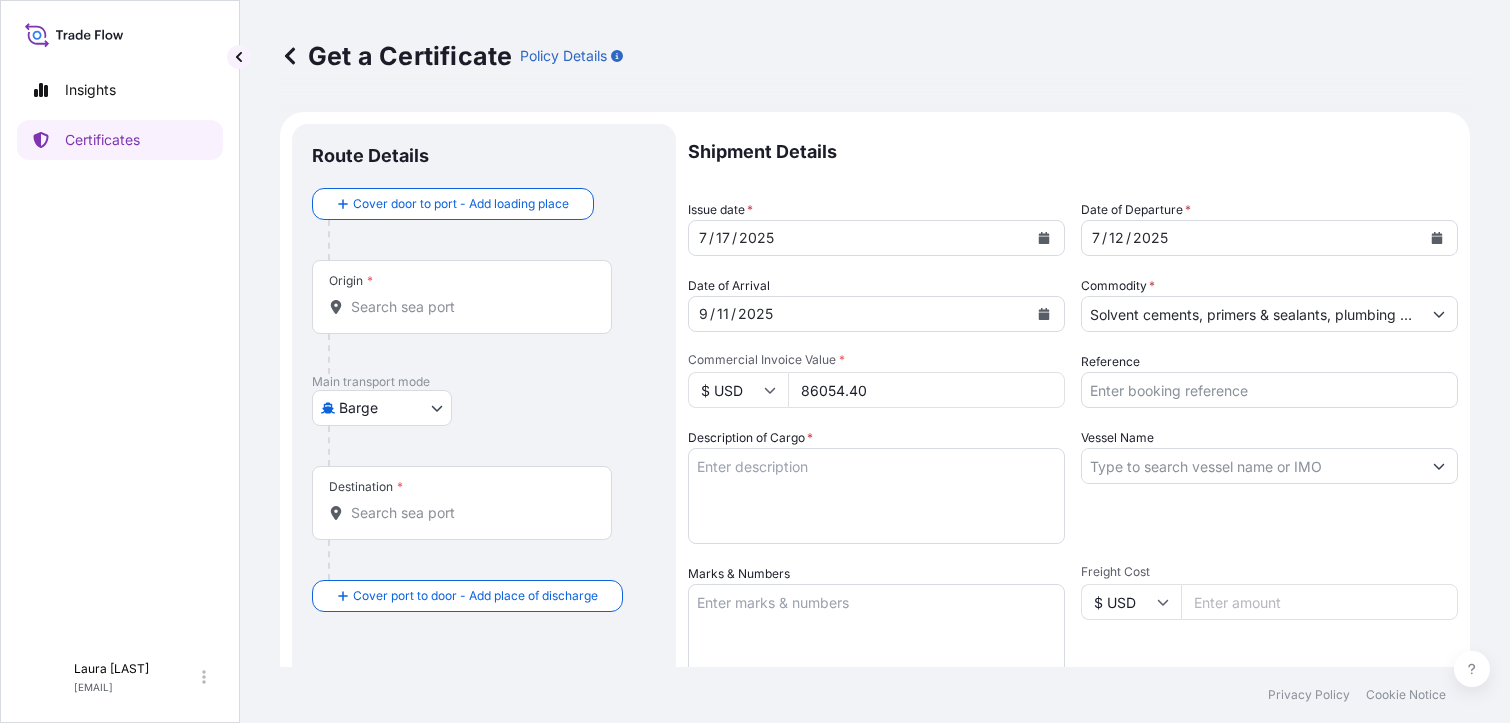 type on "86054.40" 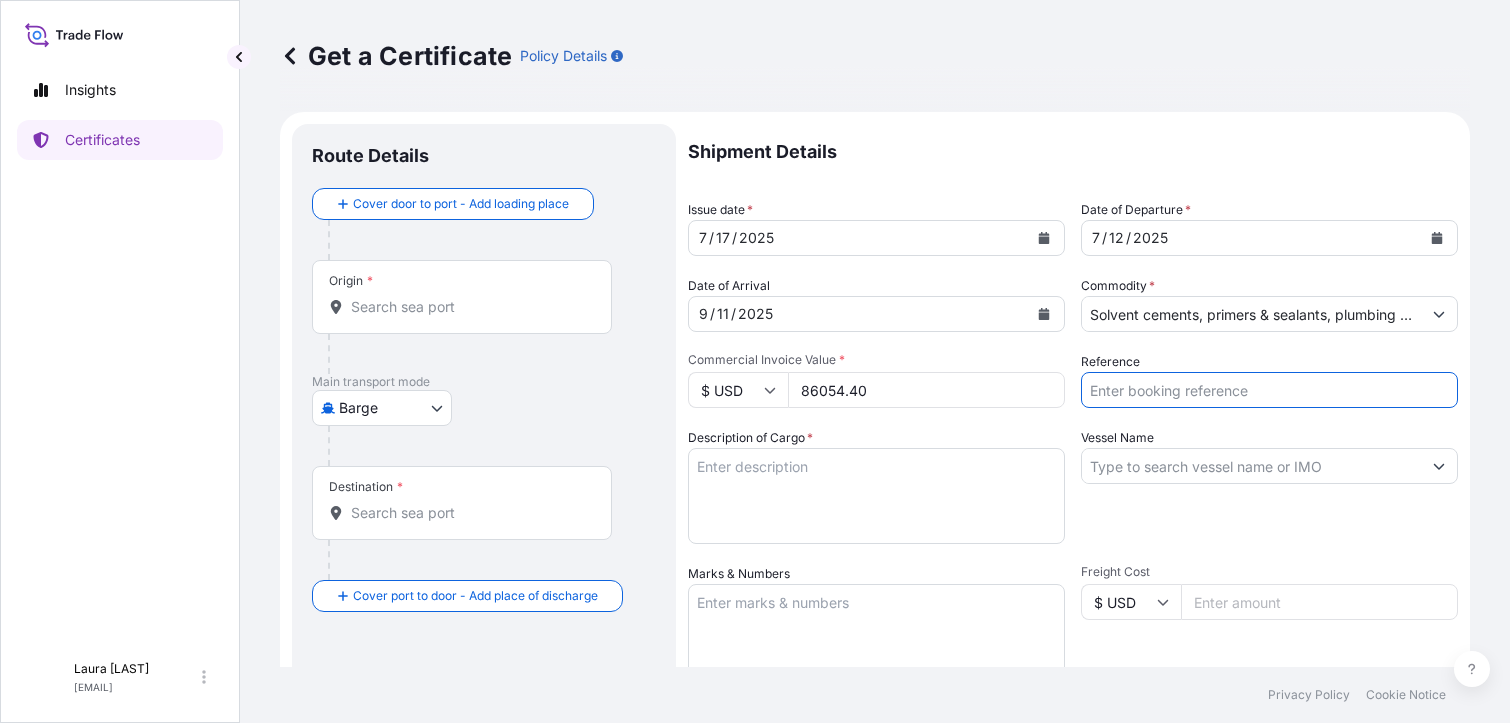 click on "Reference" at bounding box center (1269, 390) 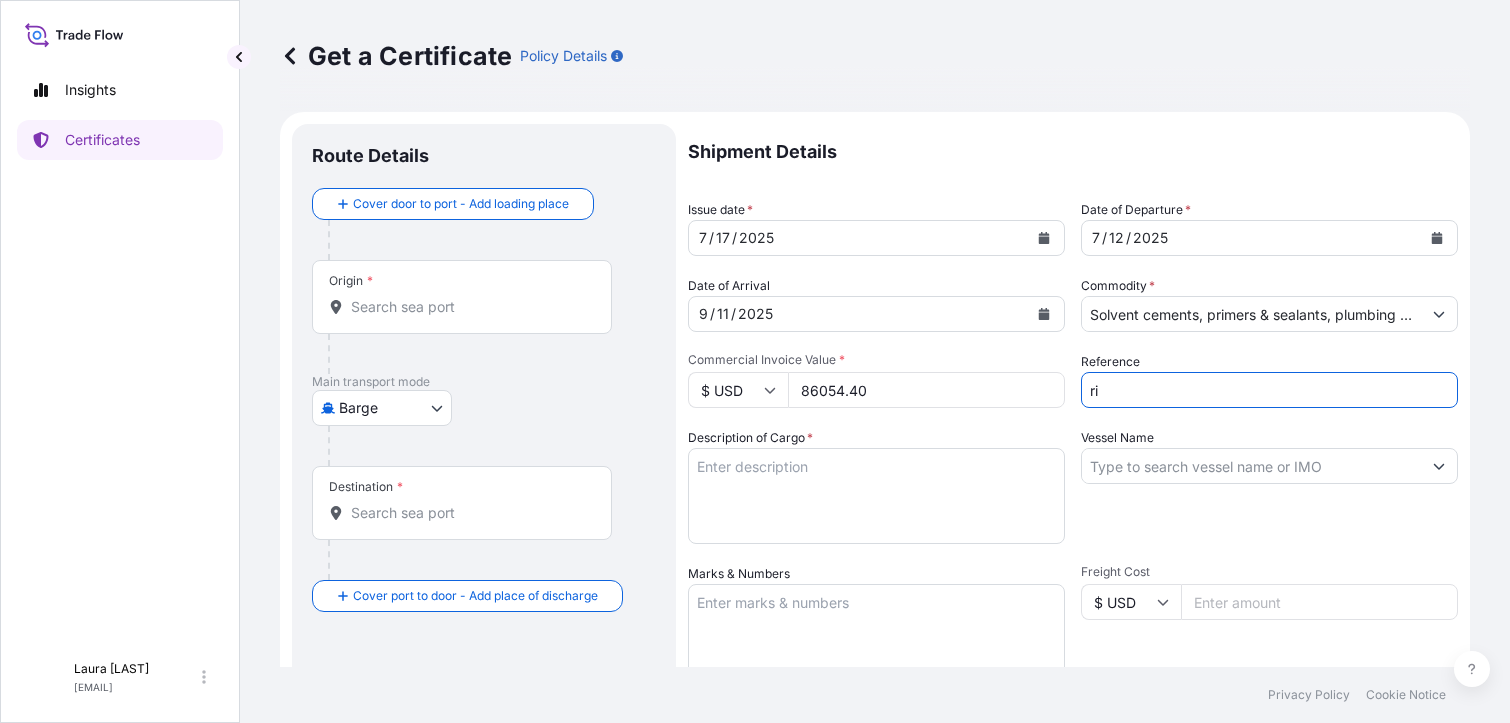 type on "r" 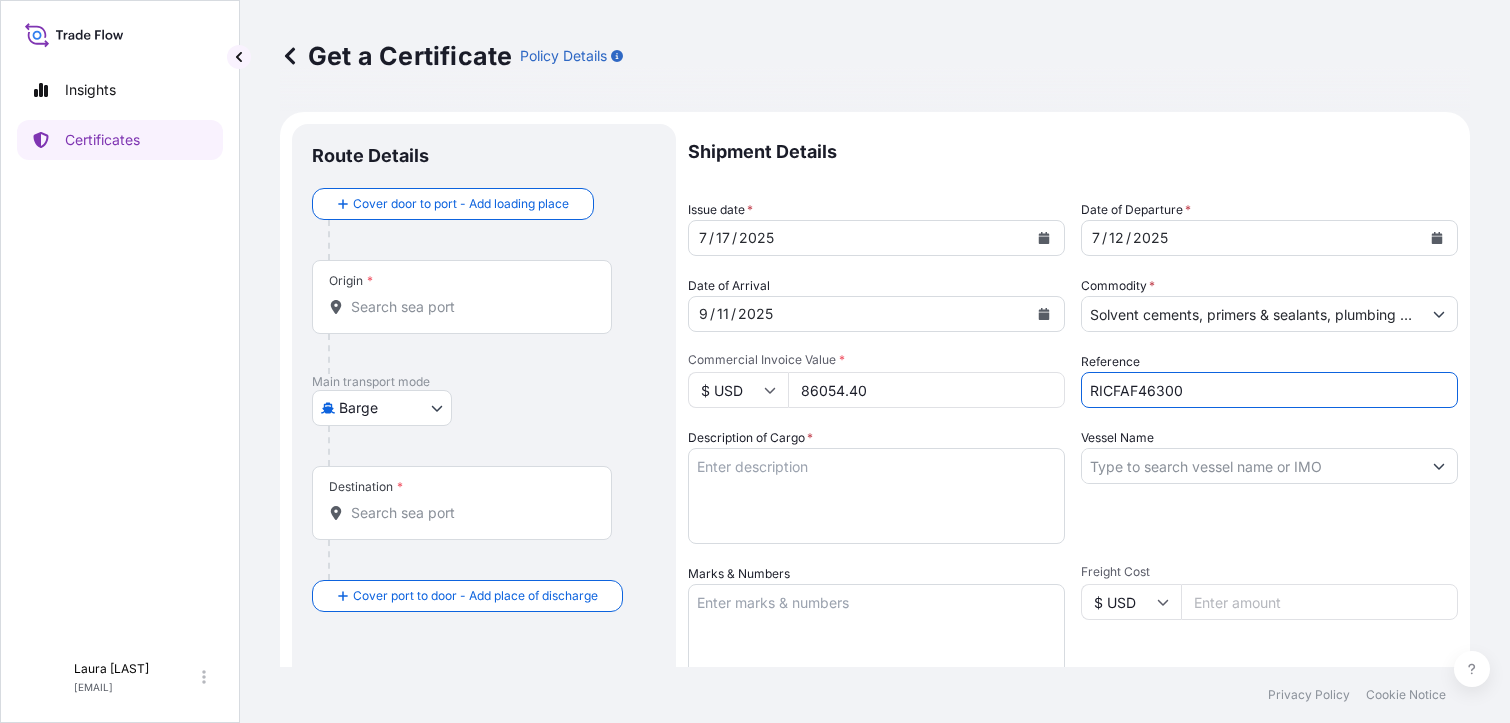 type on "RICFAF46300" 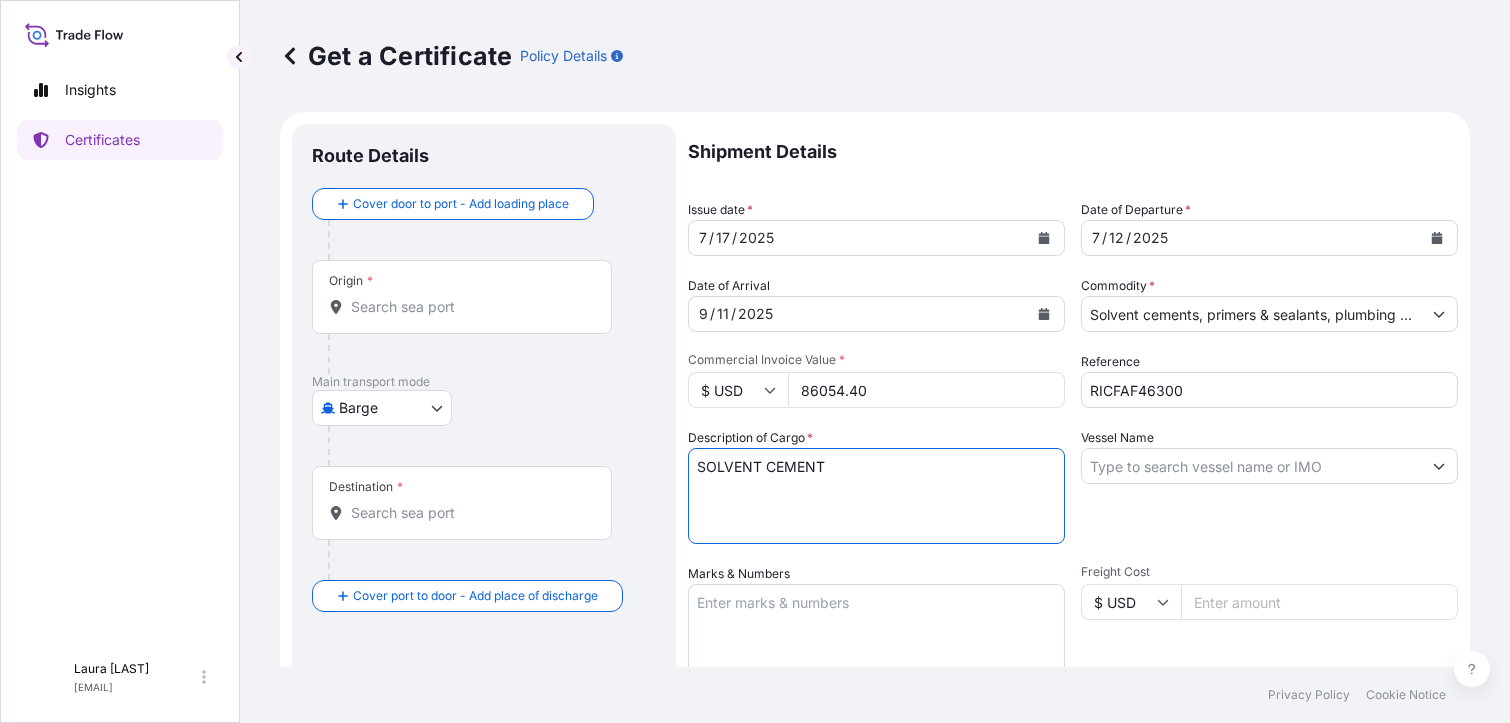 type on "SOLVENT CEMENT" 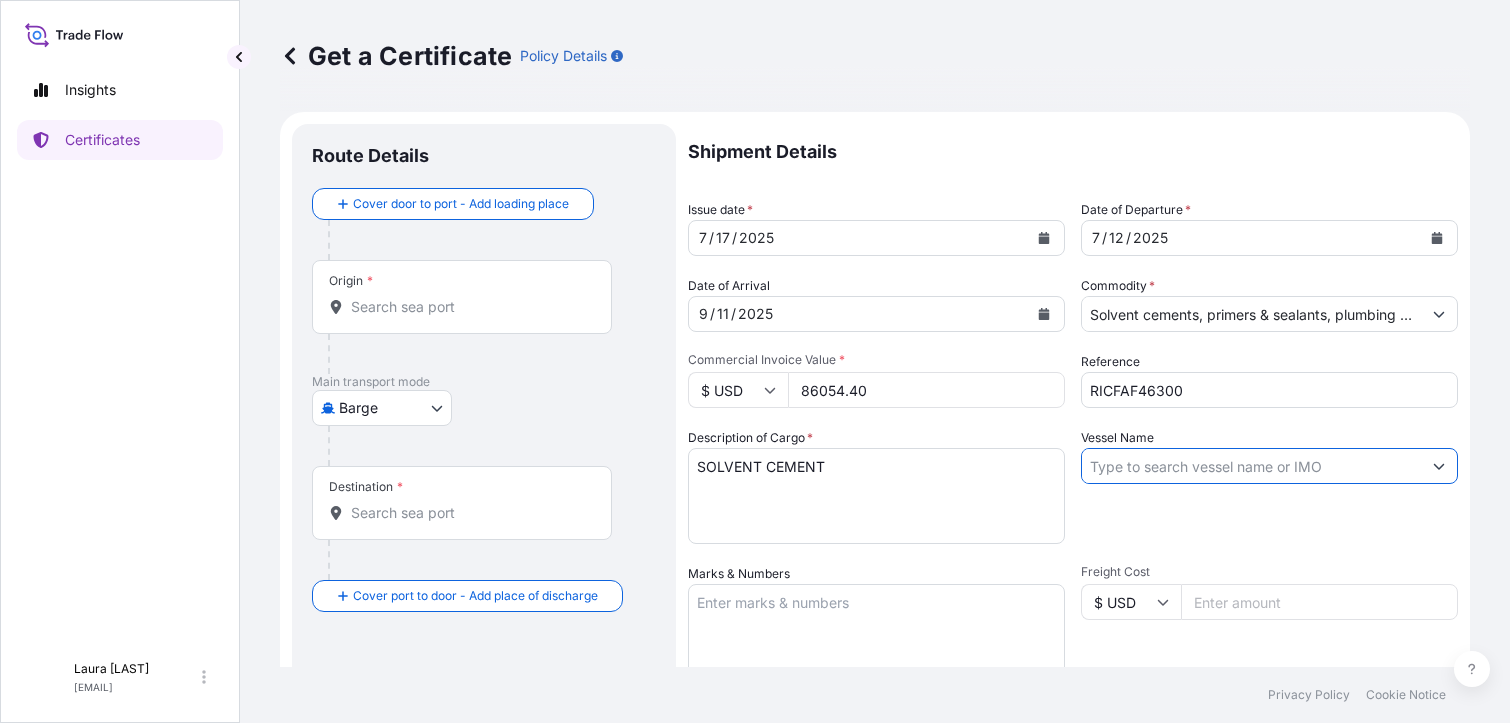 click on "Vessel Name" at bounding box center [1251, 466] 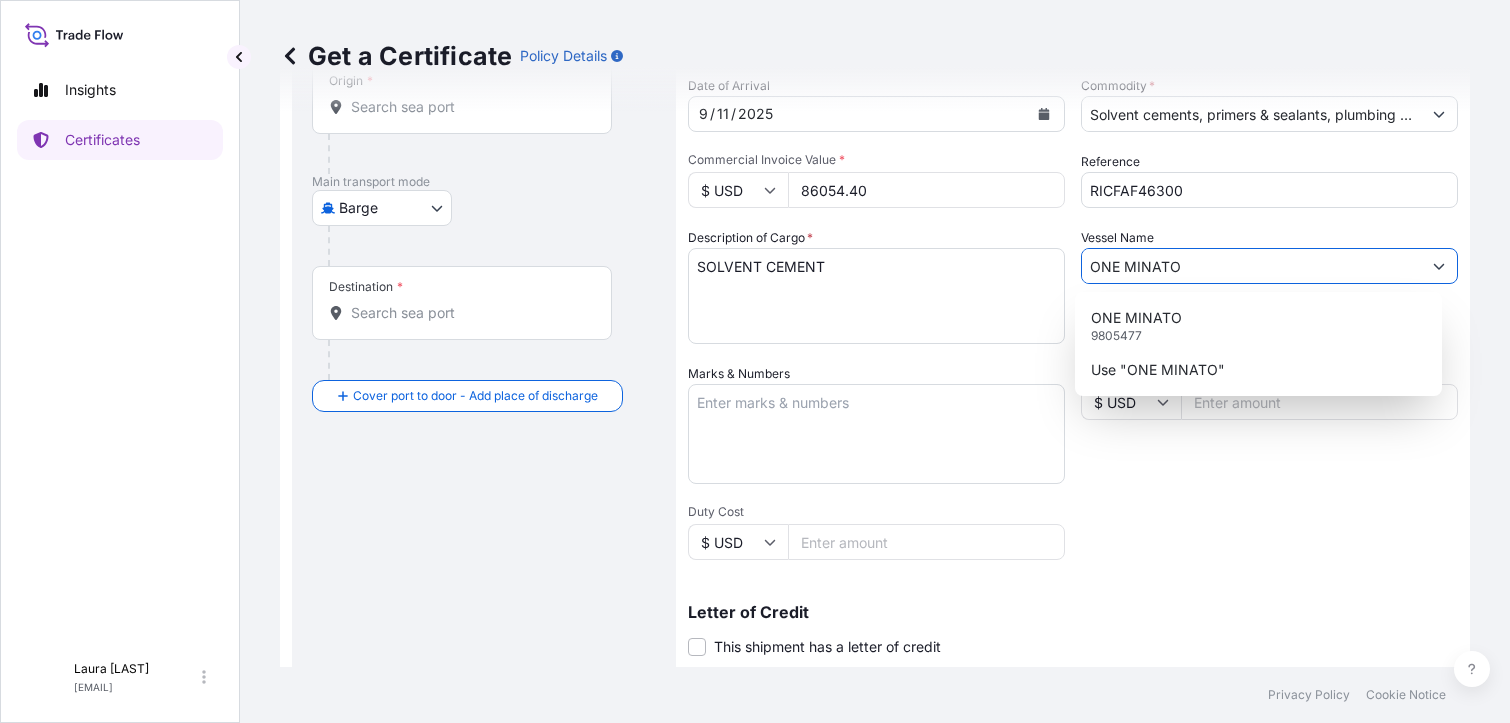 scroll, scrollTop: 100, scrollLeft: 0, axis: vertical 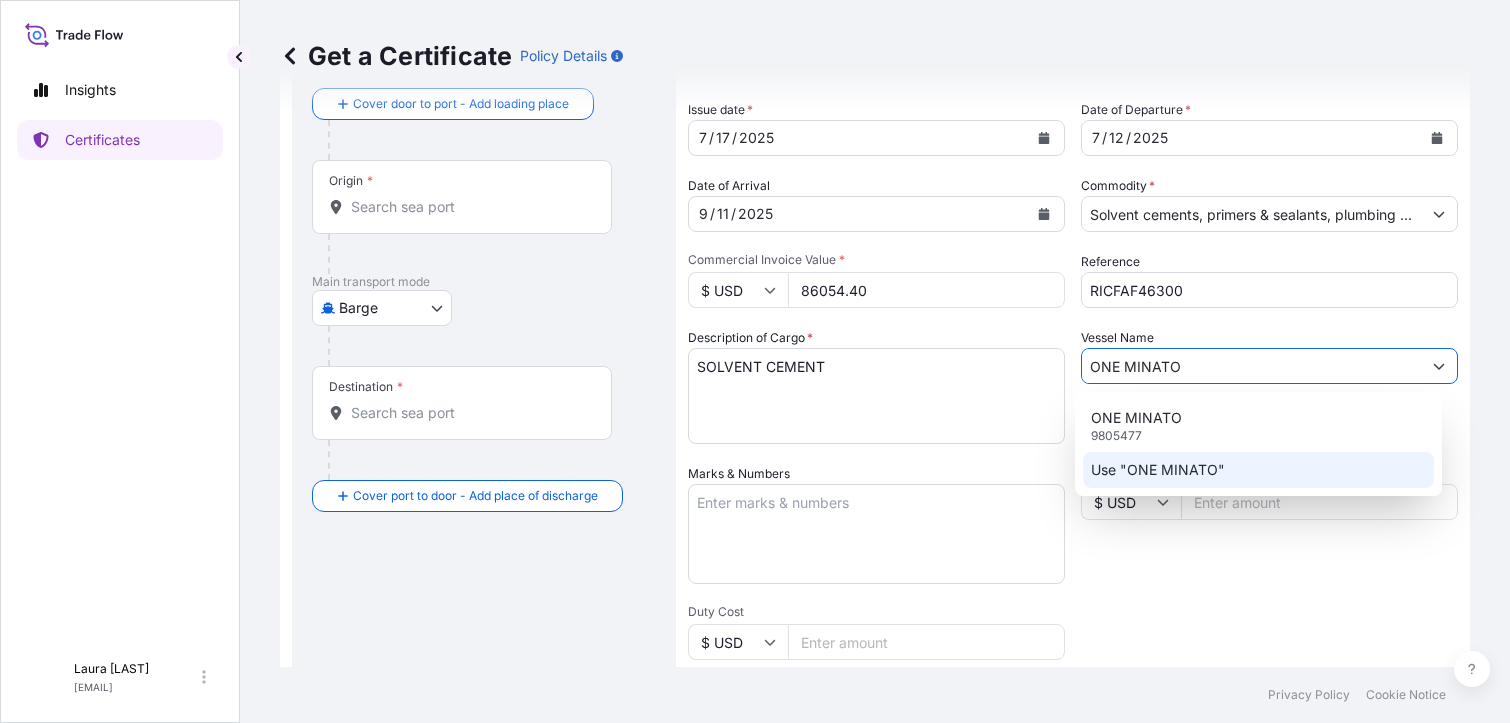 click on "Use "ONE MINATO"" 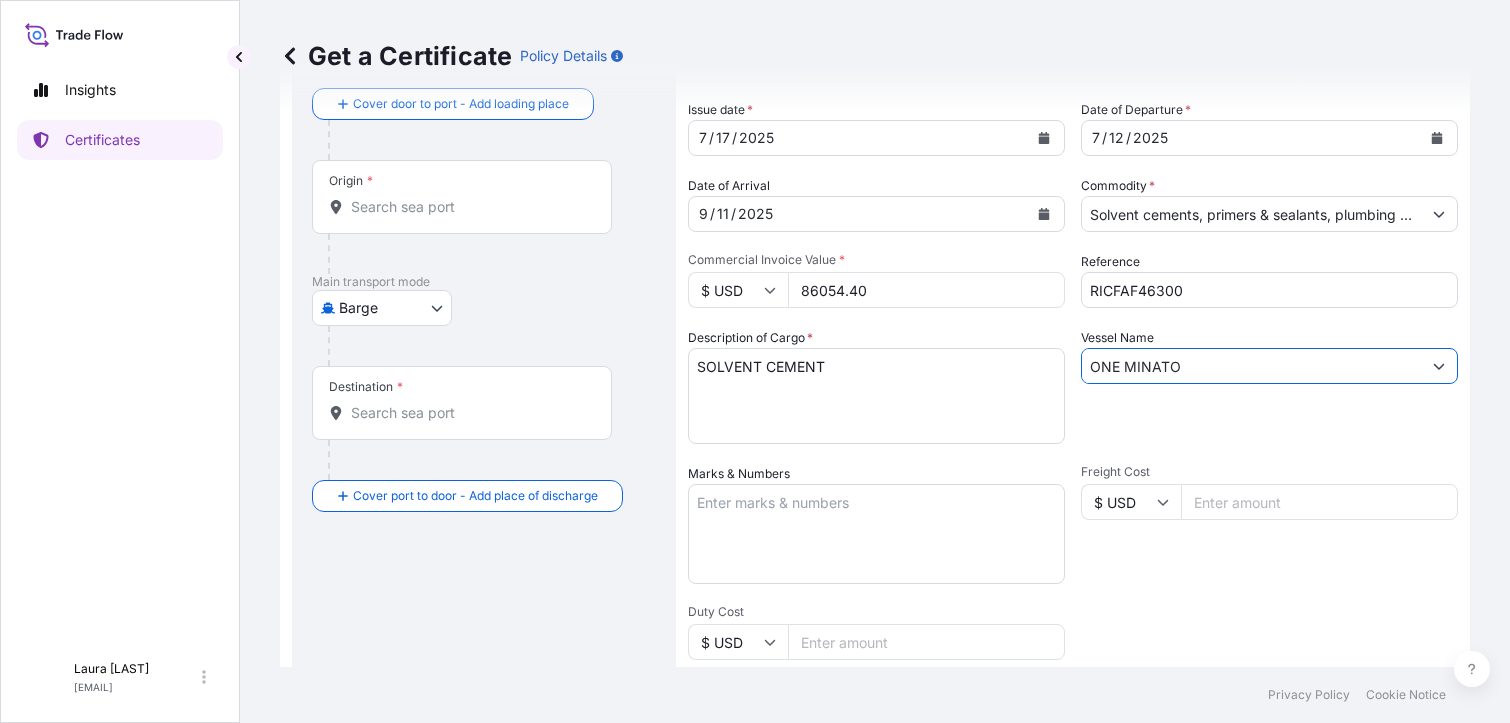 type on "ONE MINATO" 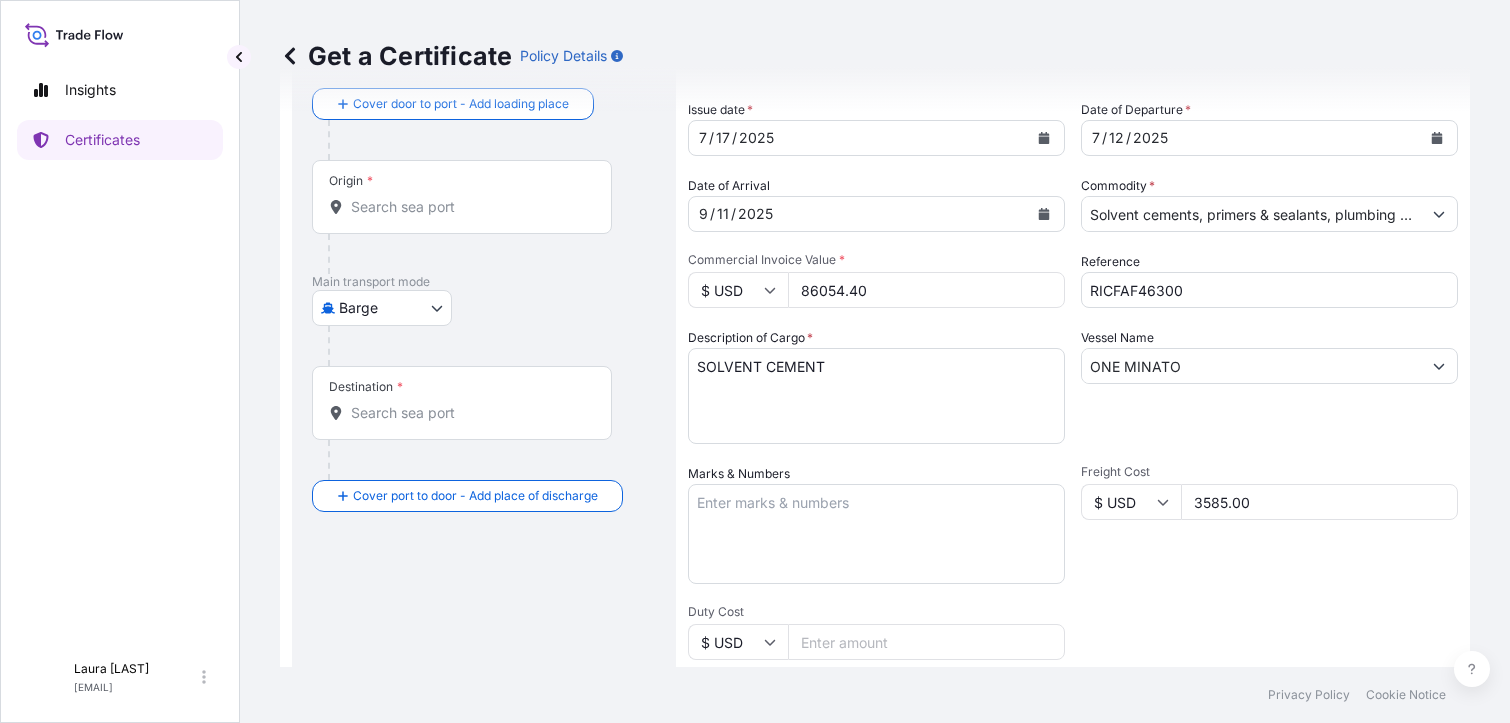 type on "3585.00" 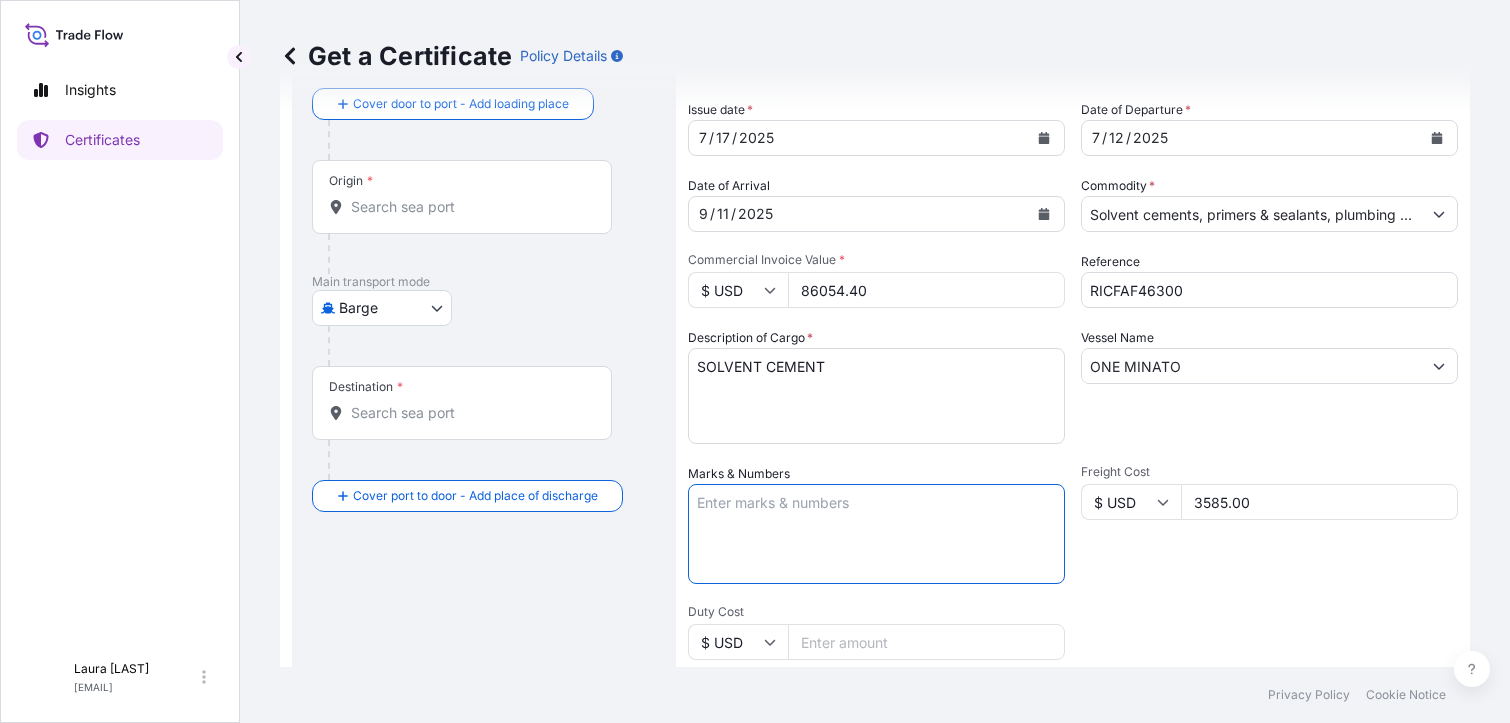click on "Marks & Numbers" at bounding box center [876, 534] 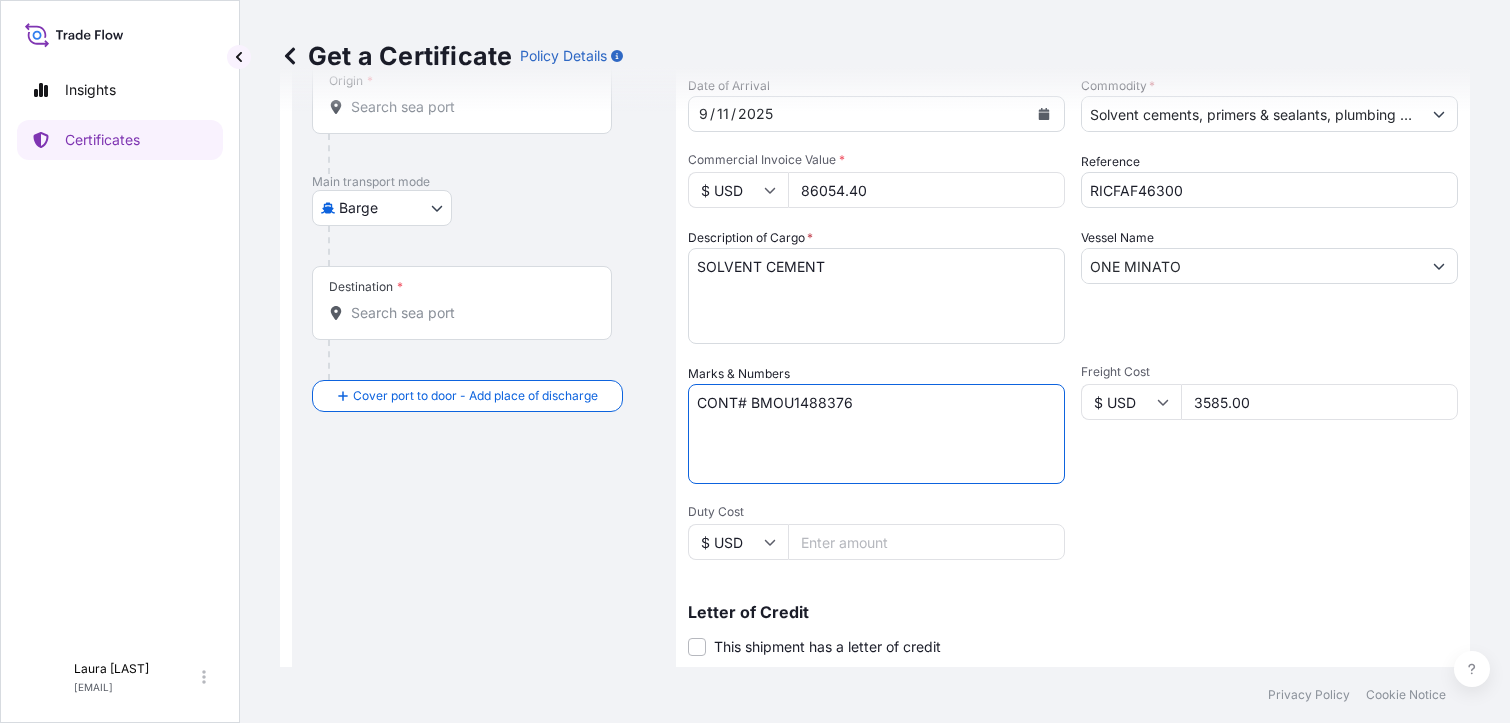 scroll, scrollTop: 0, scrollLeft: 0, axis: both 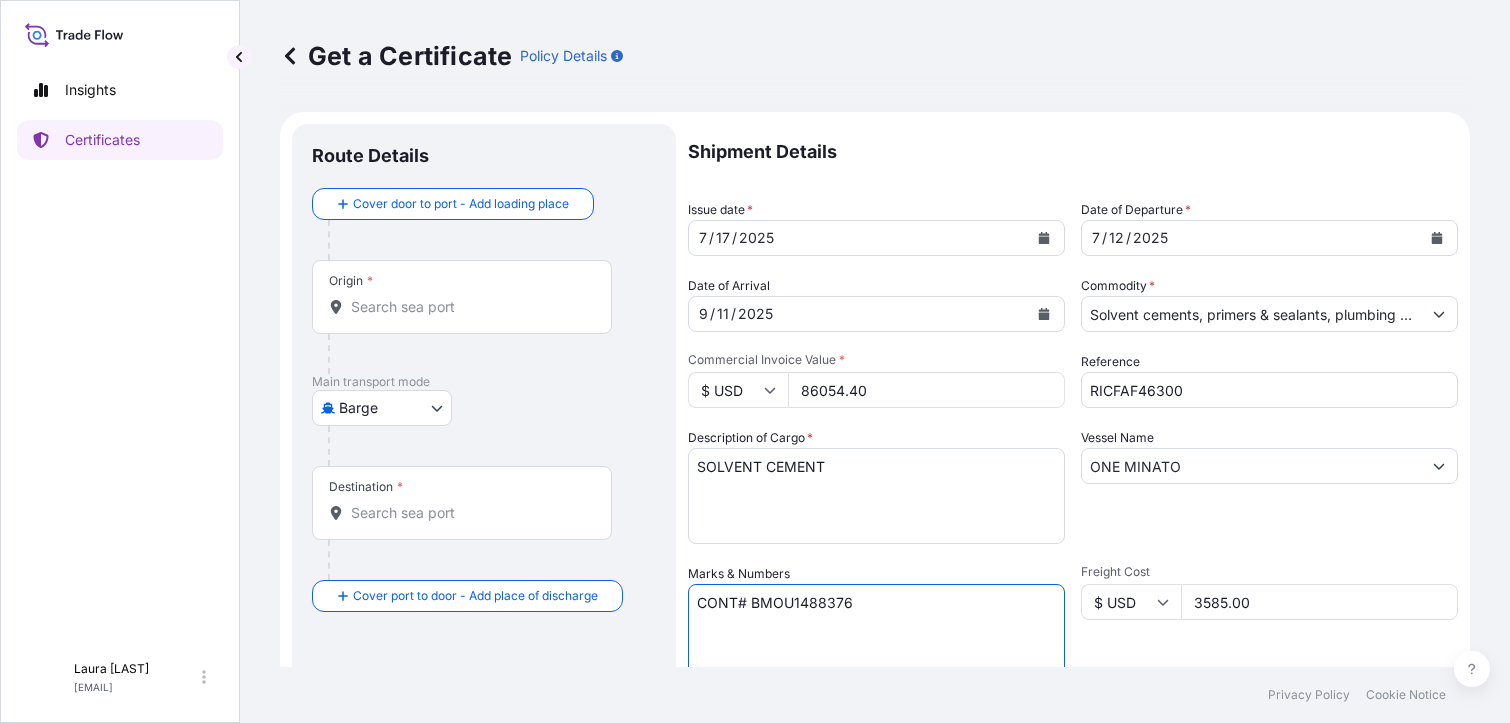 type on "CONT# BMOU1488376" 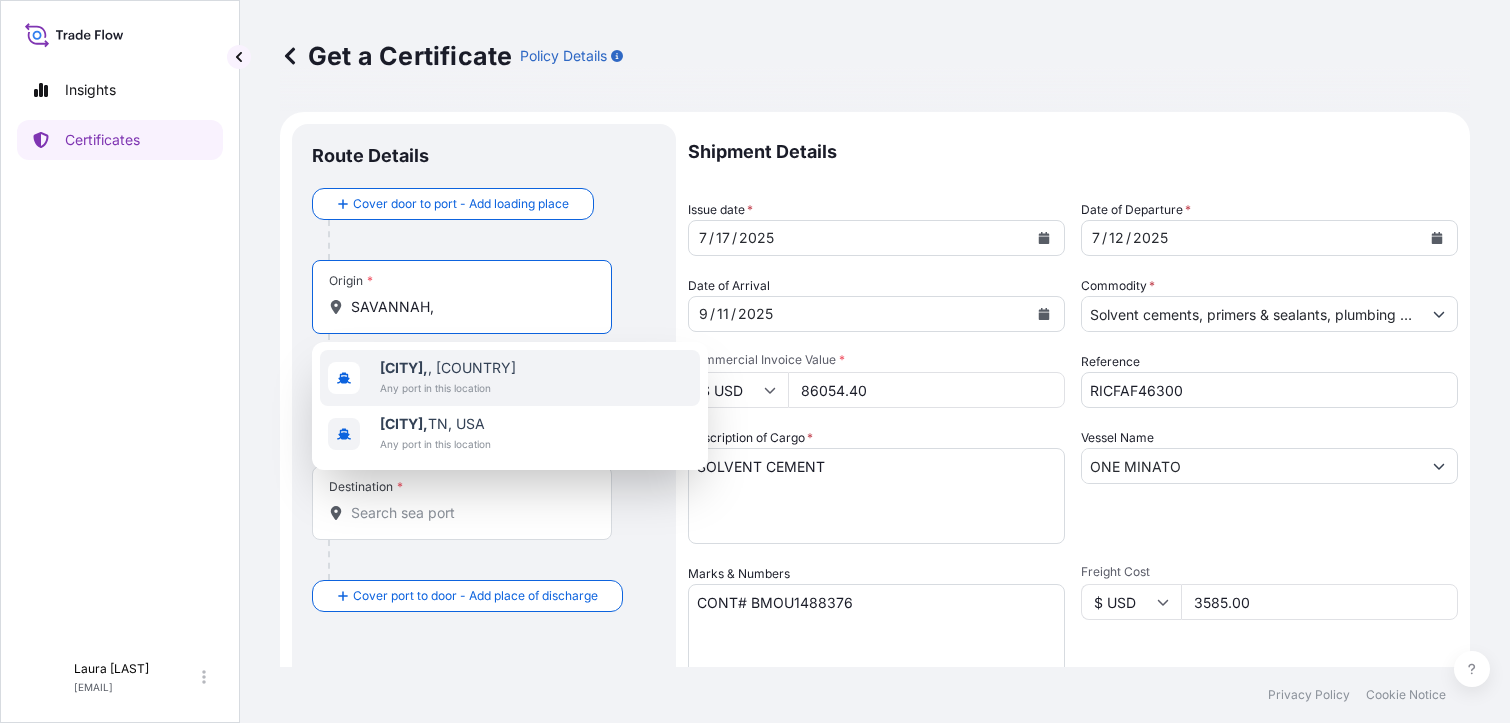 click on "[CITY],  [STATE], [COUNTRY]" at bounding box center [448, 368] 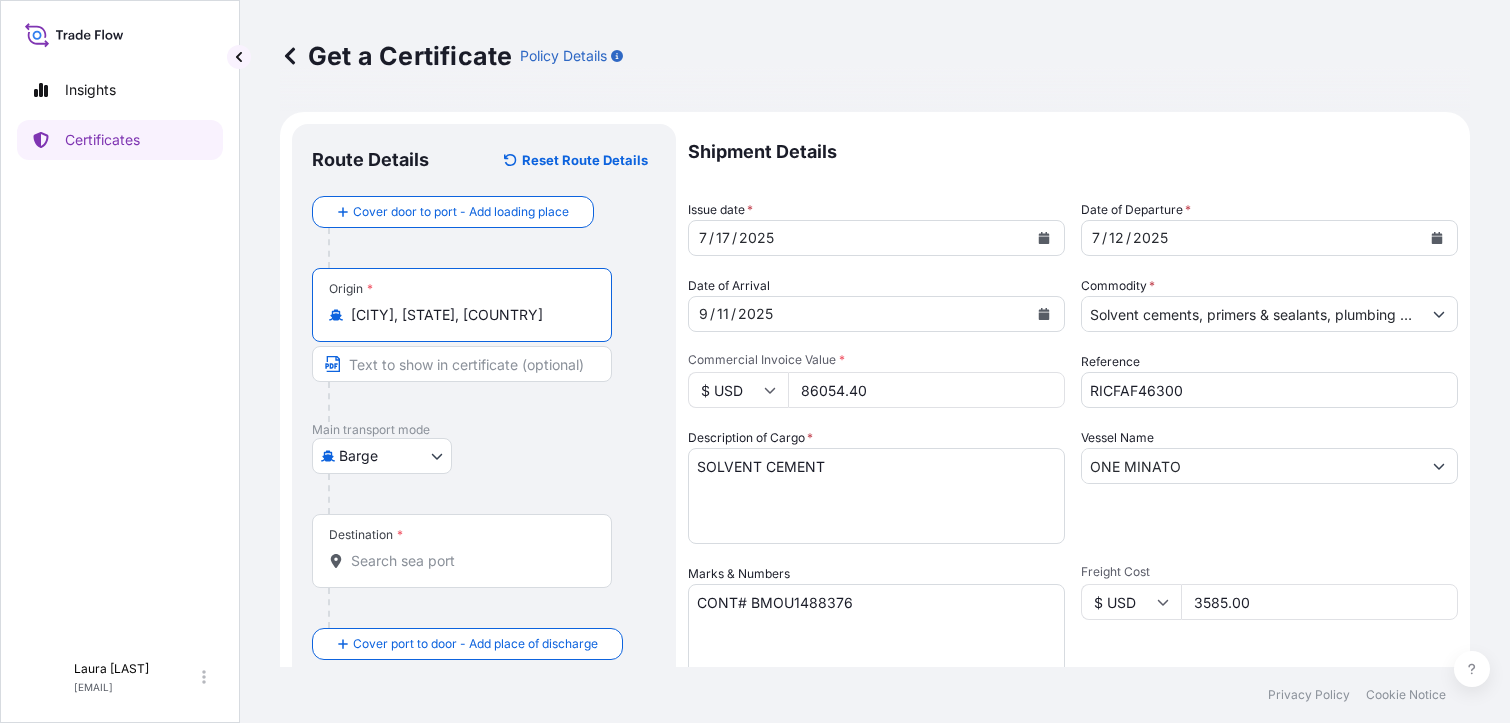 type on "[CITY], [STATE], [COUNTRY]" 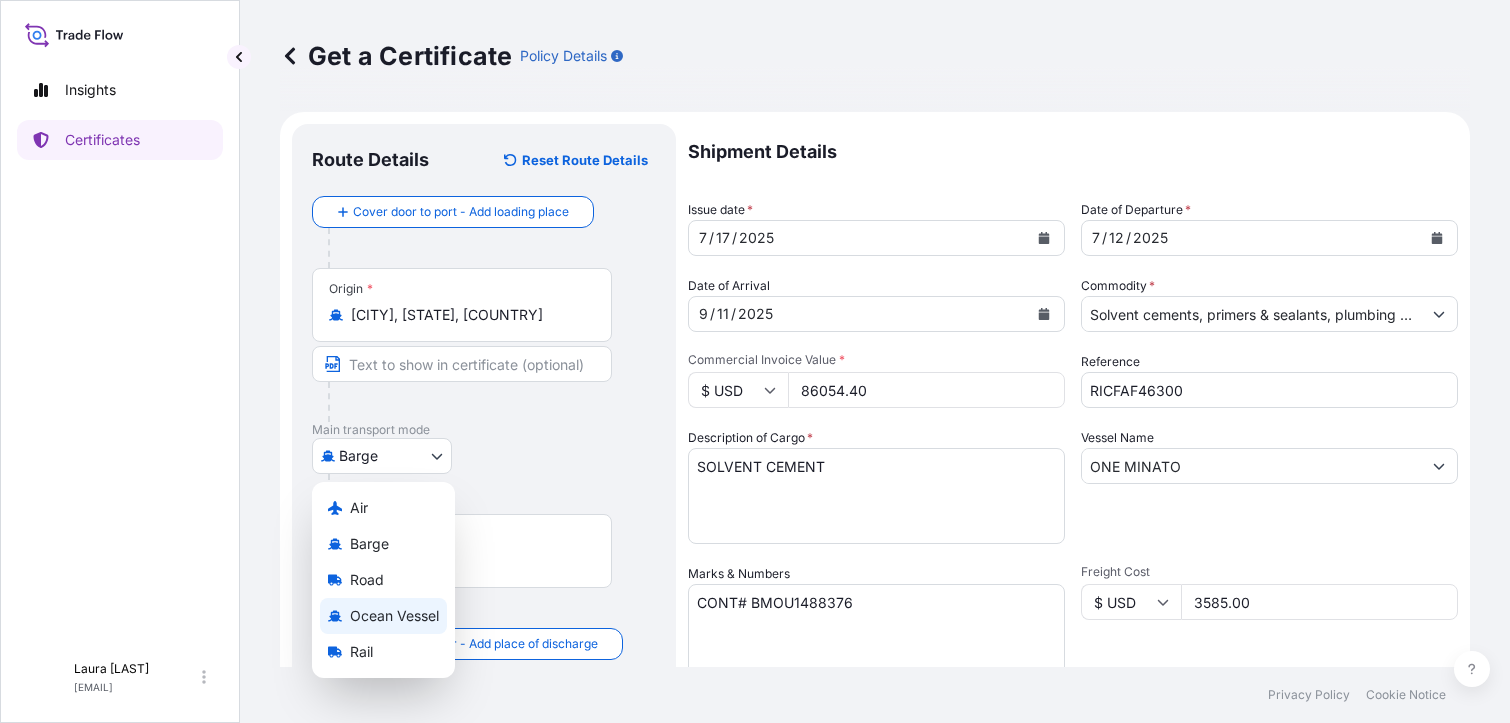 type 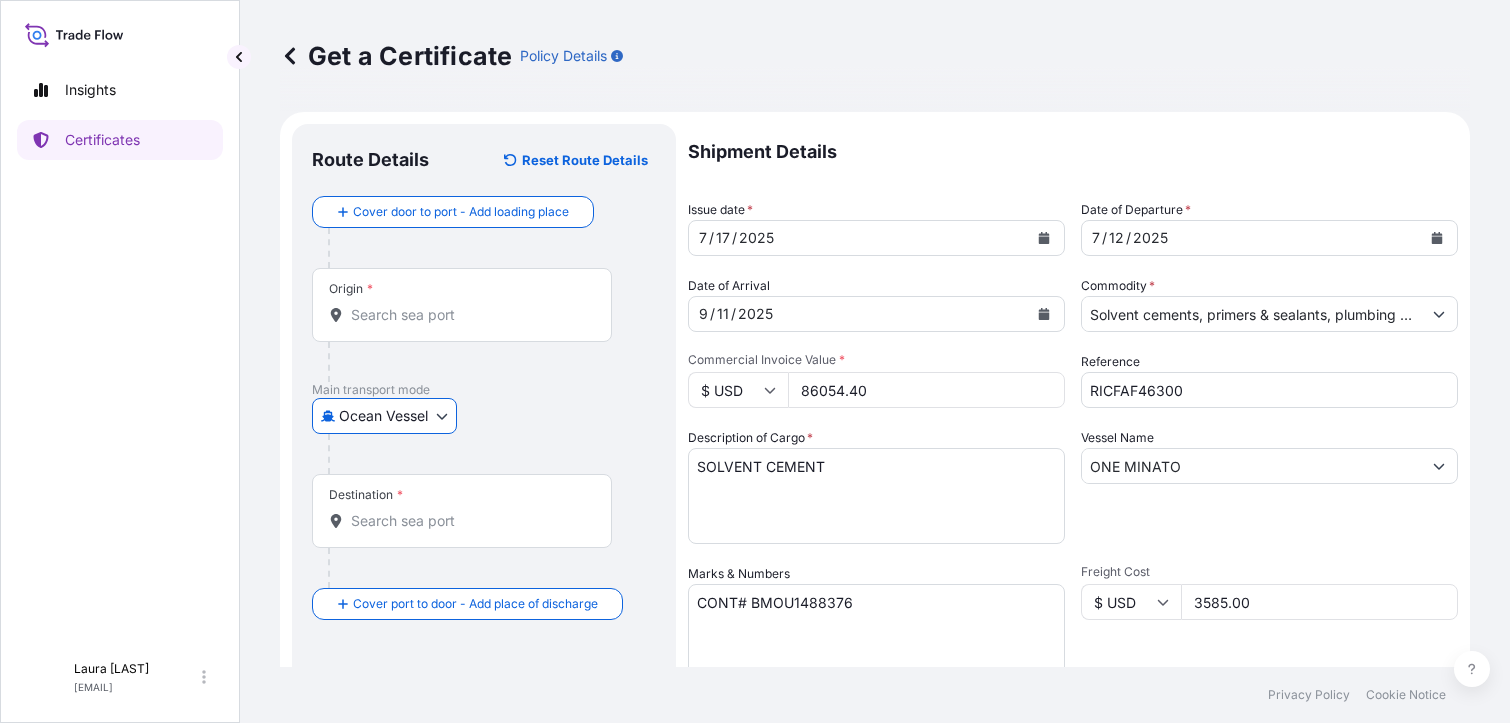 click on "Origin *" at bounding box center (469, 315) 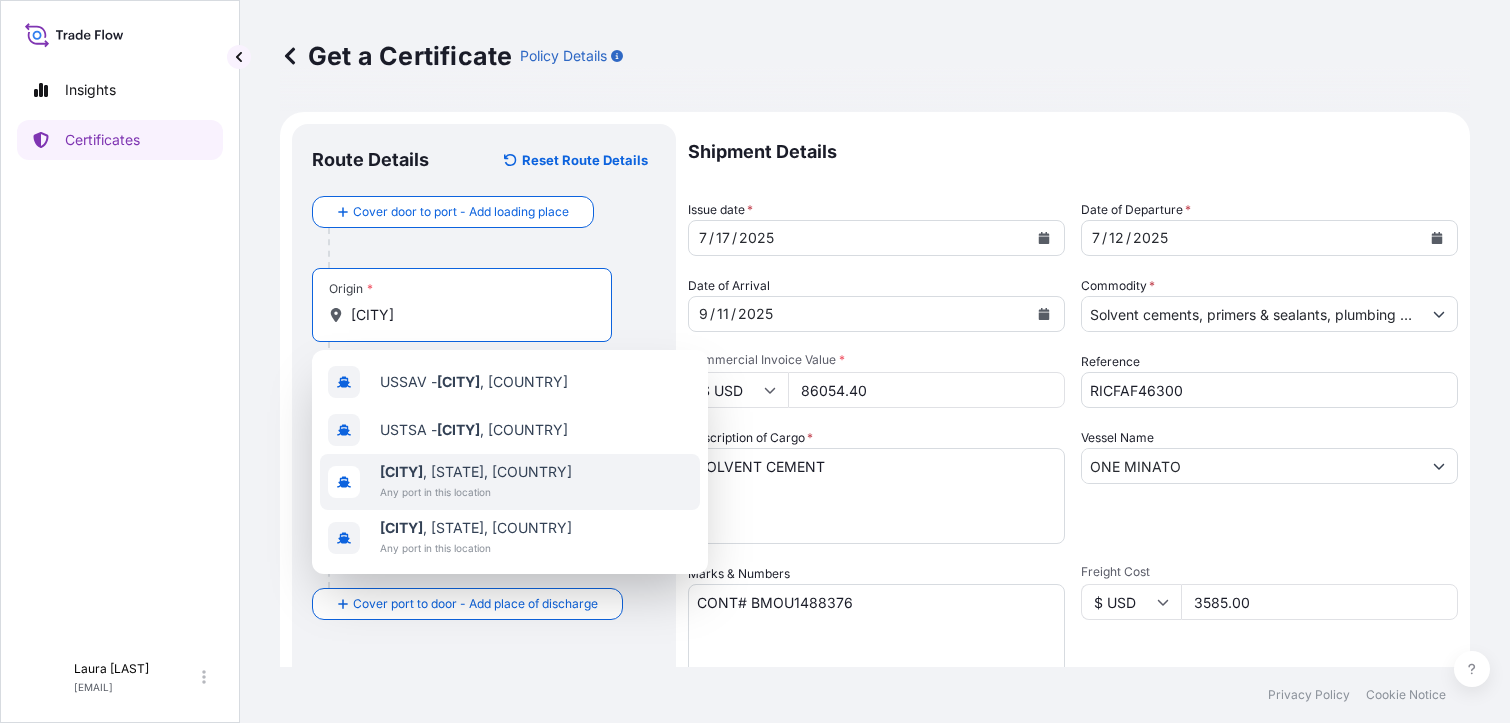 click on "[CITY]" at bounding box center [401, 471] 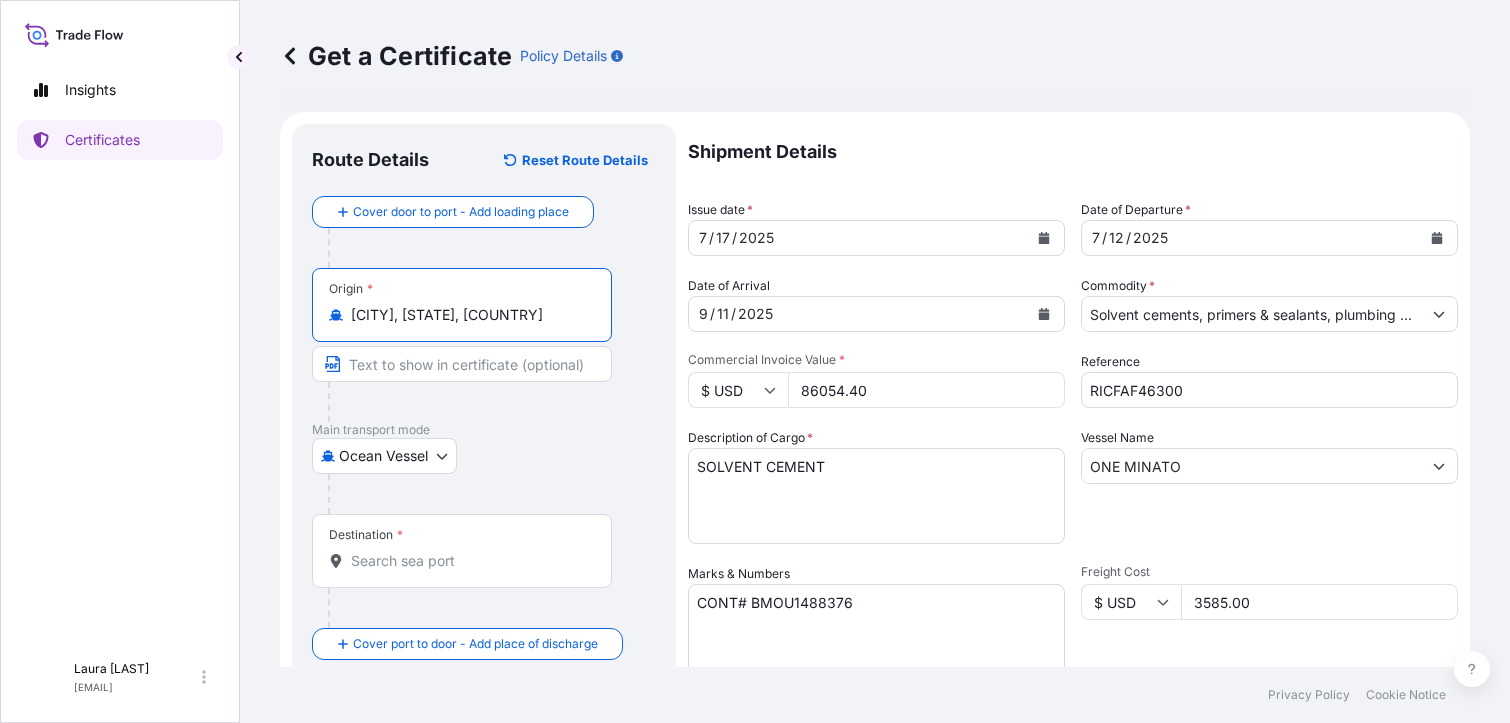 type on "[CITY], [STATE], [COUNTRY]" 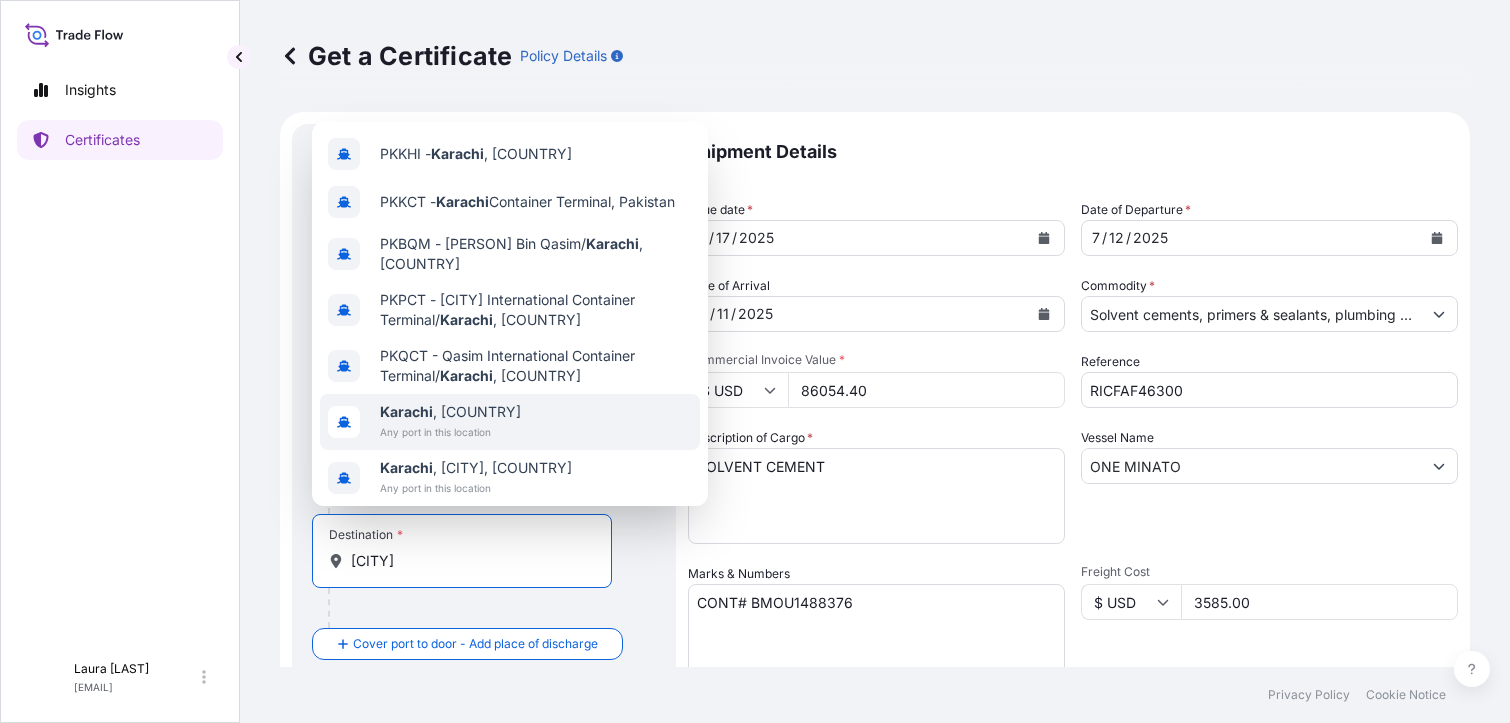 click on "[CITY] , [COUNTRY]" at bounding box center (450, 412) 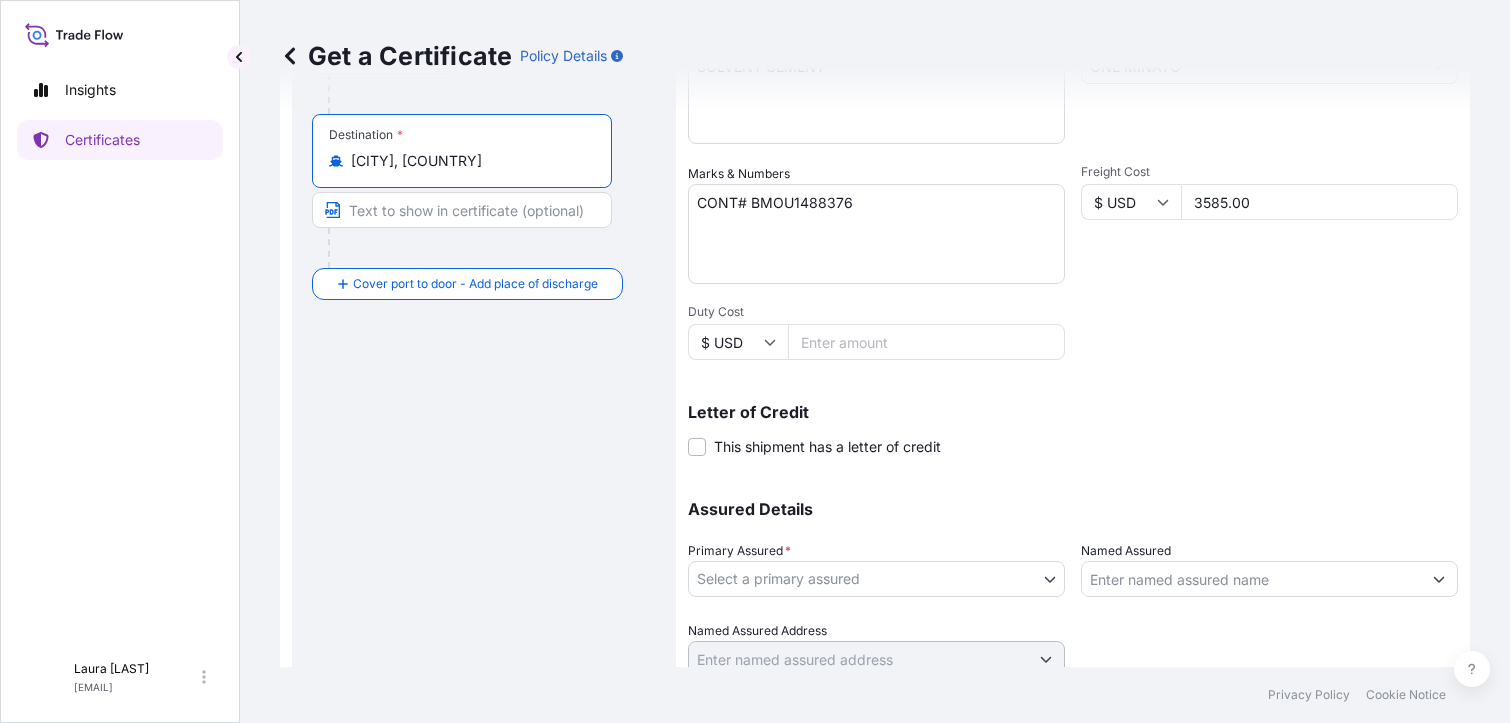 scroll, scrollTop: 478, scrollLeft: 0, axis: vertical 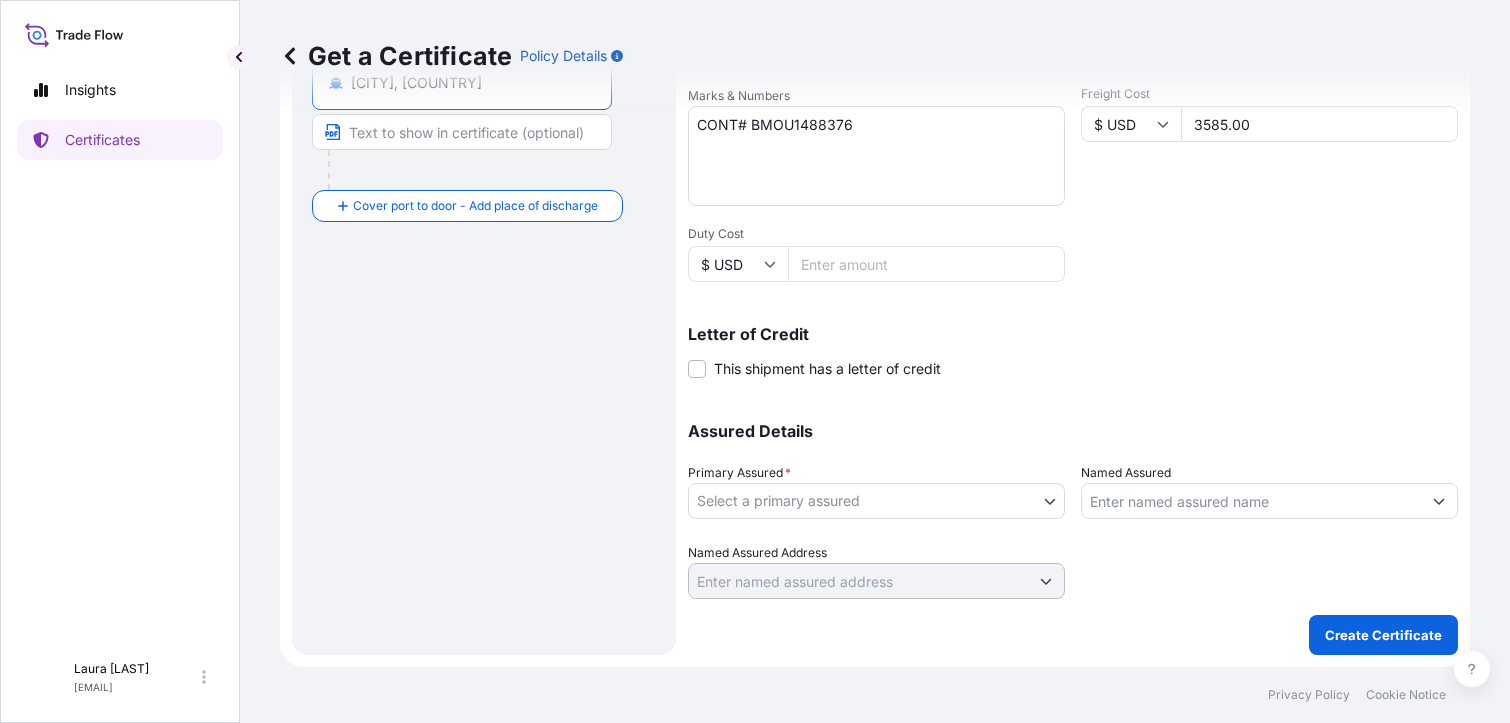 type on "[CITY], [COUNTRY]" 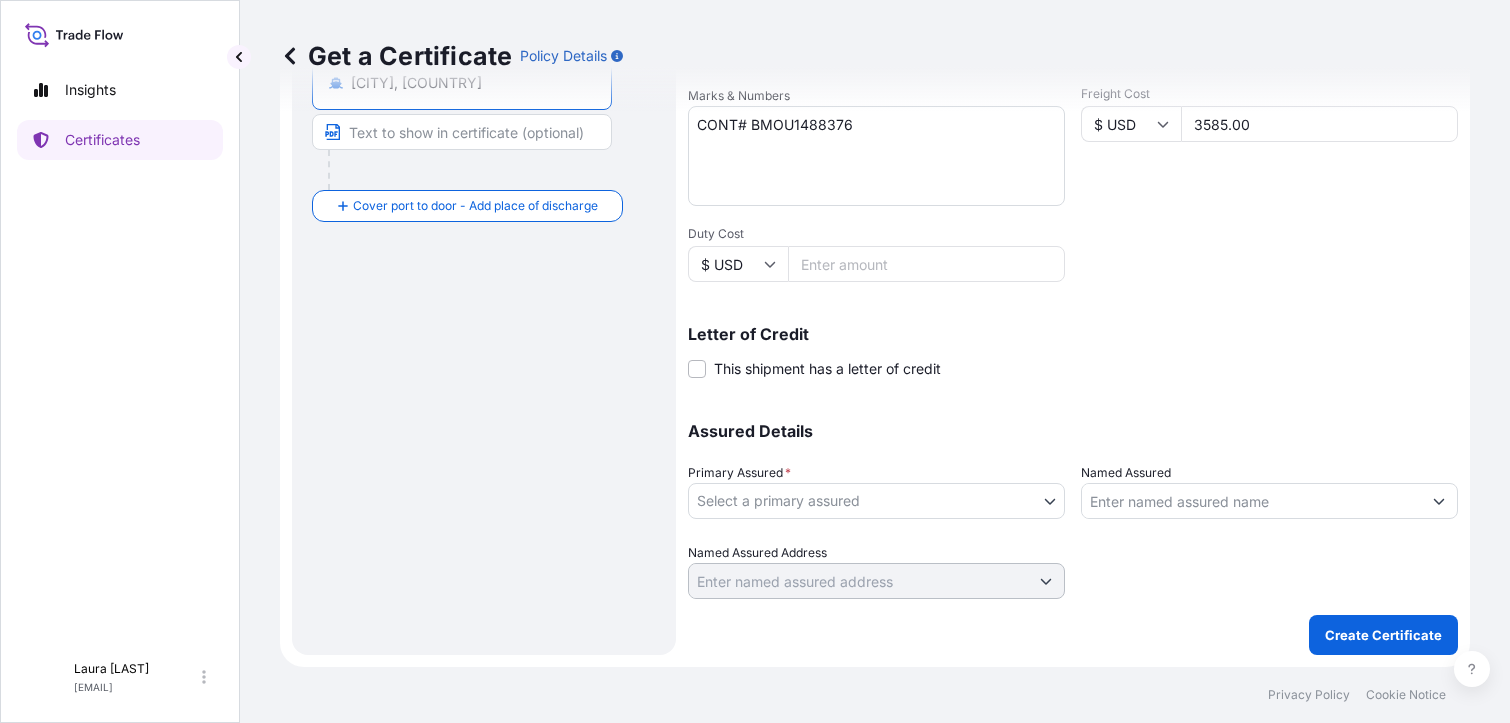 click on "Insights Certificates L [FIRST]   [LAST] [EMAIL] Get a Certificate Policy Details Route Details Reset Route Details   Cover door to port - Add loading place Place of loading Road / Inland Road / Inland Origin * [CITY], [STATE], [COUNTRY] Main transport mode Ocean Vessel Air Barge Road Ocean Vessel Rail Destination * [CITY], [COUNTRY] Cover port to door - Add place of discharge Road / Inland Road / Inland Place of Discharge Shipment Details Issue date * 7 / 17 / 2025 Date of Departure * 7 / 12 / 2025 Date of Arrival 9 / 11 / 2025 Commodity * Solvent cements, primers & sealants, plumbing and roofing products and merchandise Packing Category Commercial Invoice Value    * $ USD 86054.40 Reference RICFAF46300 Description of Cargo * SOLVENT CEMENT Vessel Name ONE MINATO Marks & Numbers CONT# BMOU1488376 Freight Cost   $ USD 3585.00 Duty Cost   $ USD Letter of Credit This shipment has a letter of credit Letter of credit * Letter of credit may not exceed 12000 characters Assured Details Primary Assured" at bounding box center [755, 361] 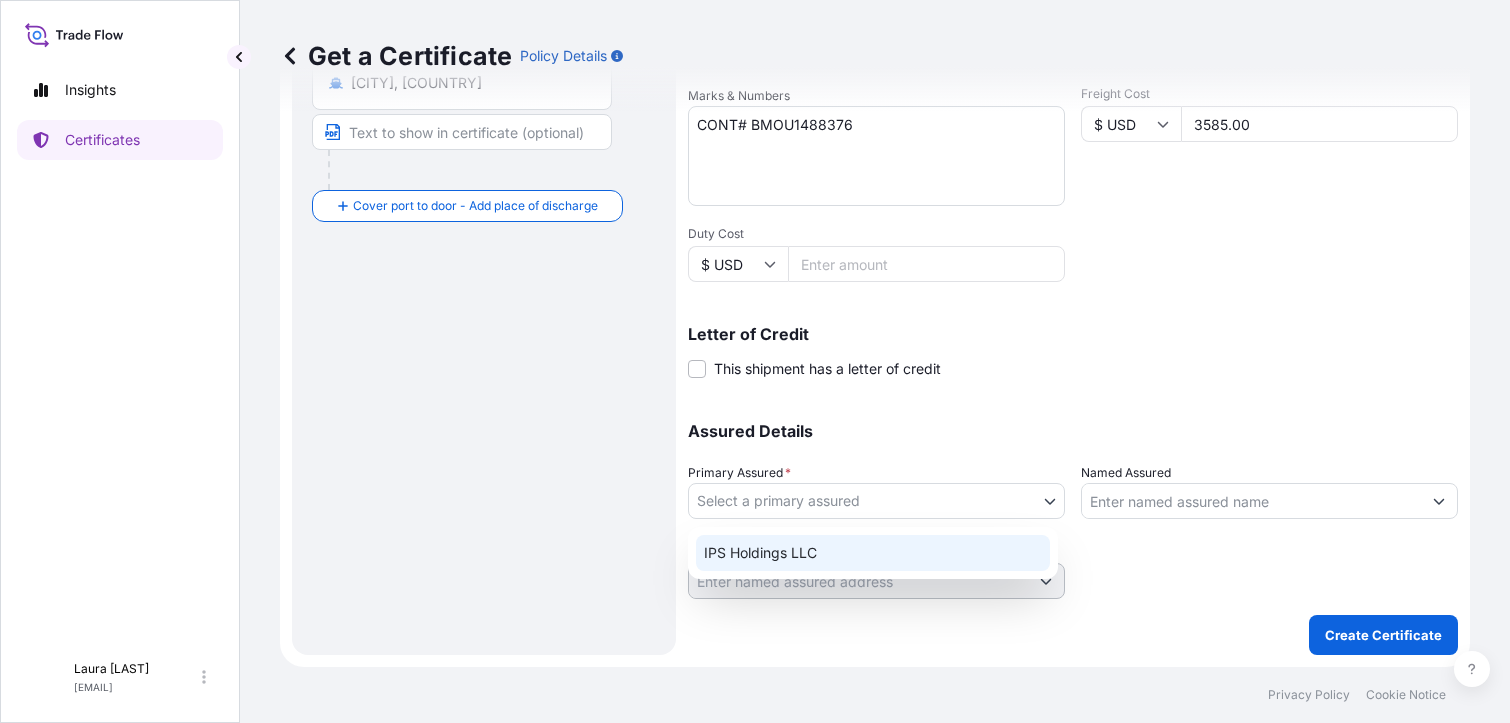 click on "IPS Holdings LLC" at bounding box center (873, 553) 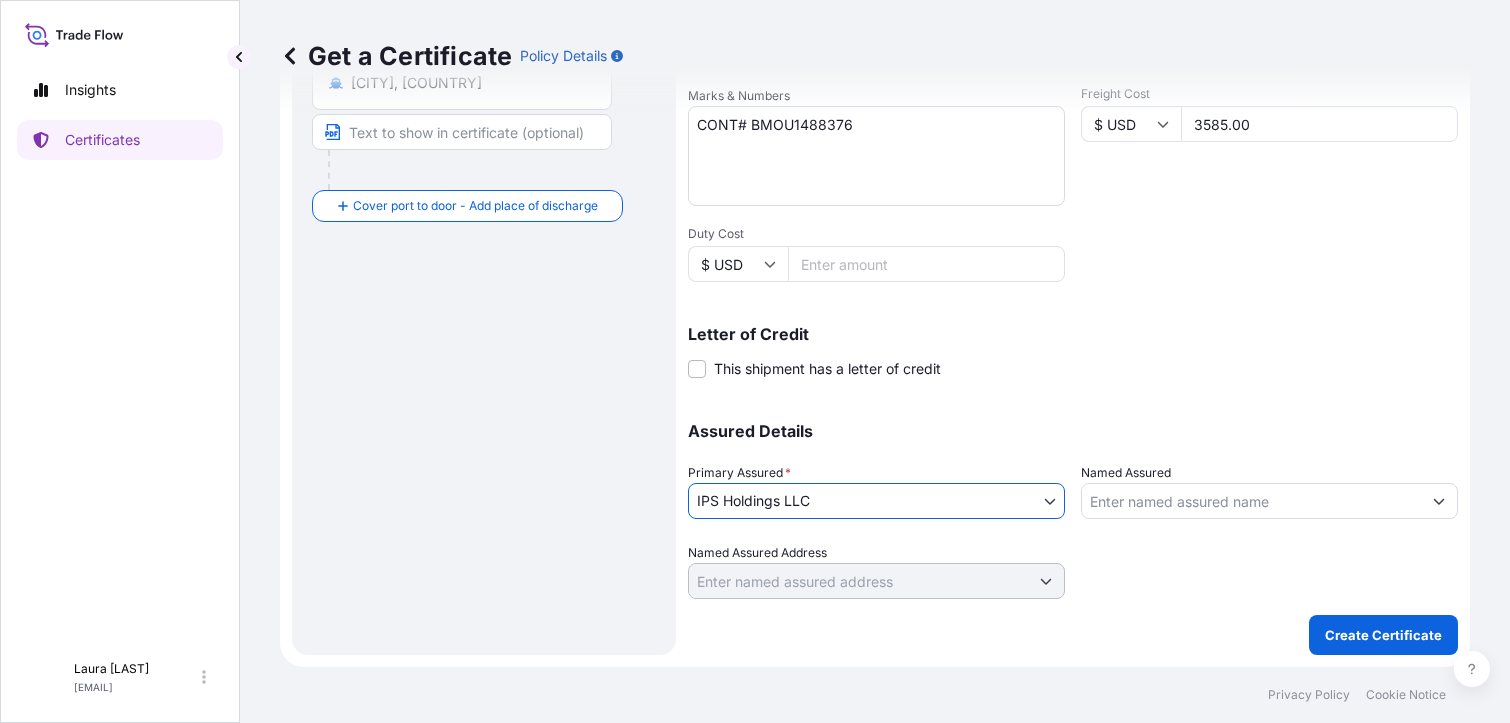 click at bounding box center [1439, 501] 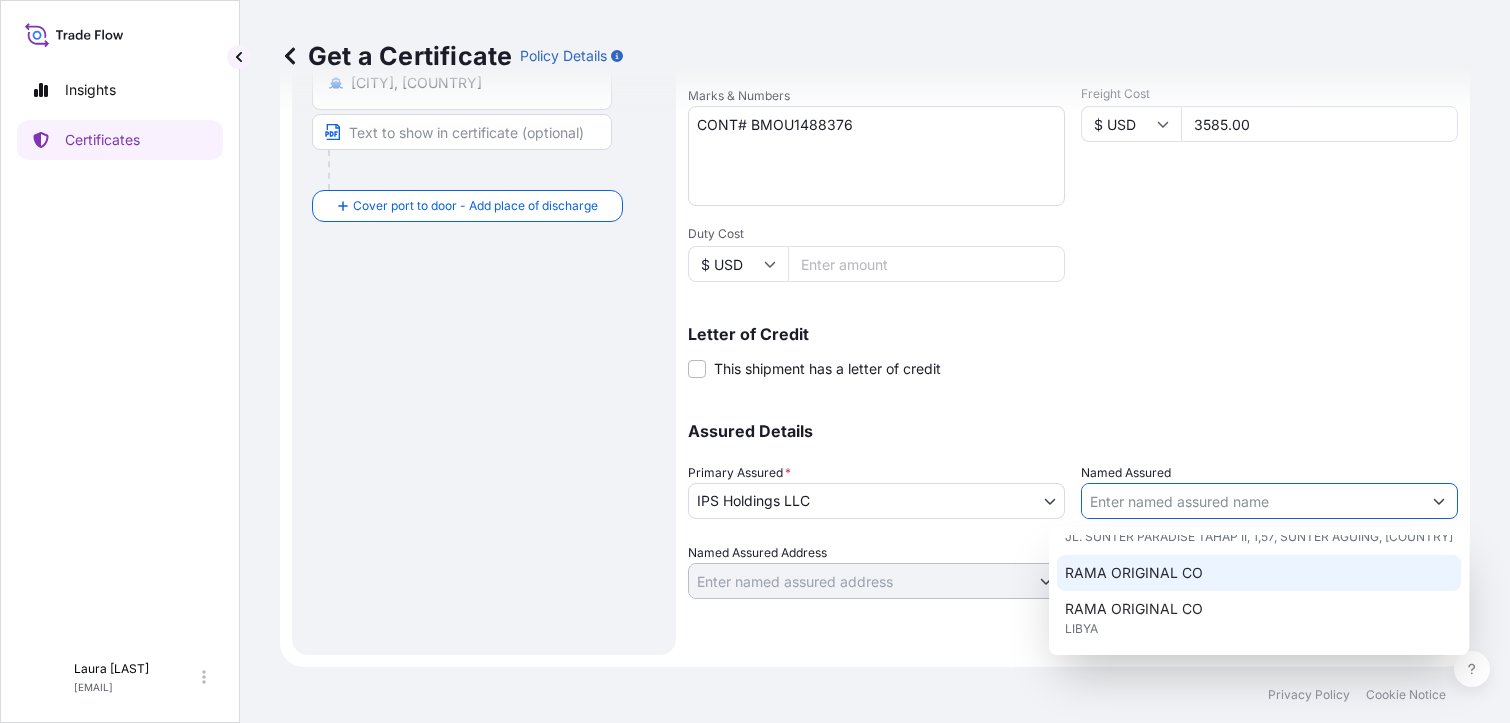 scroll, scrollTop: 608, scrollLeft: 0, axis: vertical 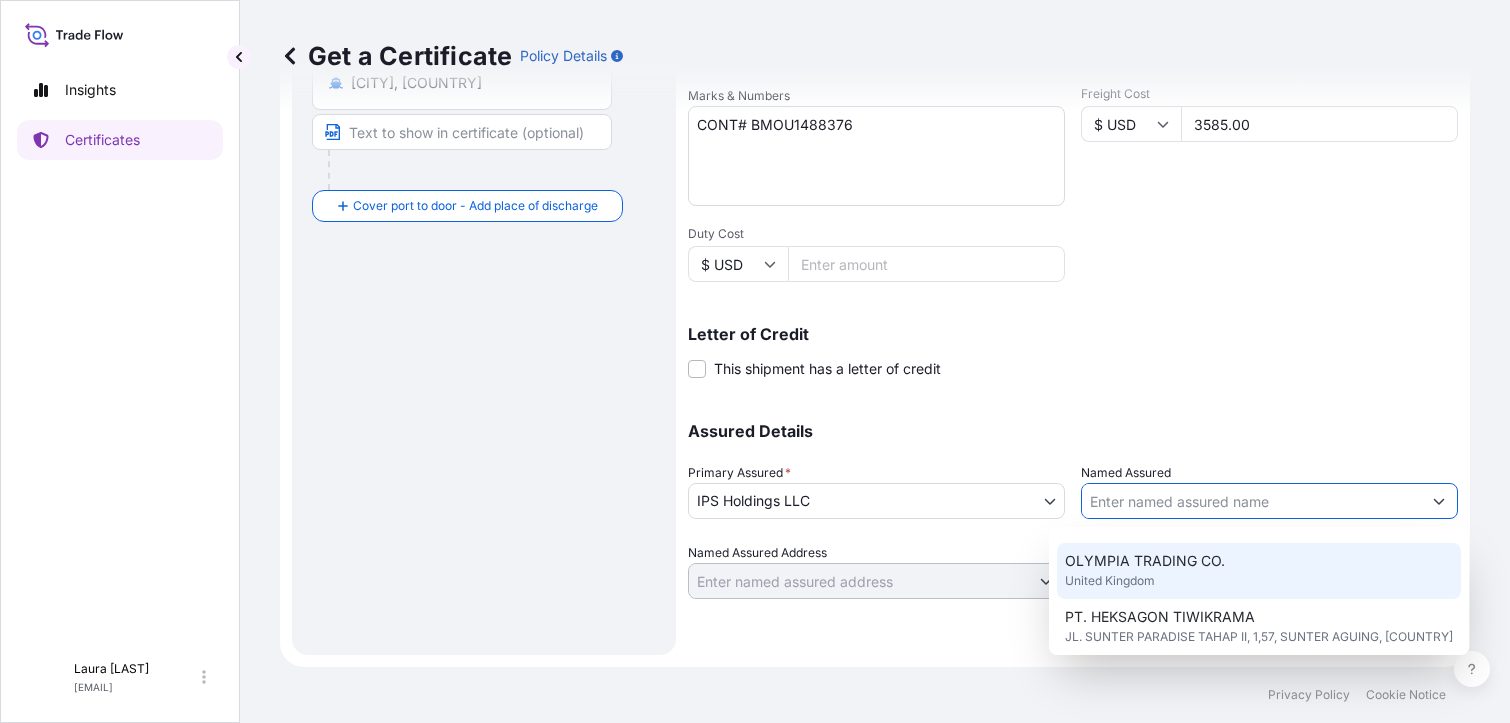 click on "OLYMPIA TRADING CO." at bounding box center (1145, 561) 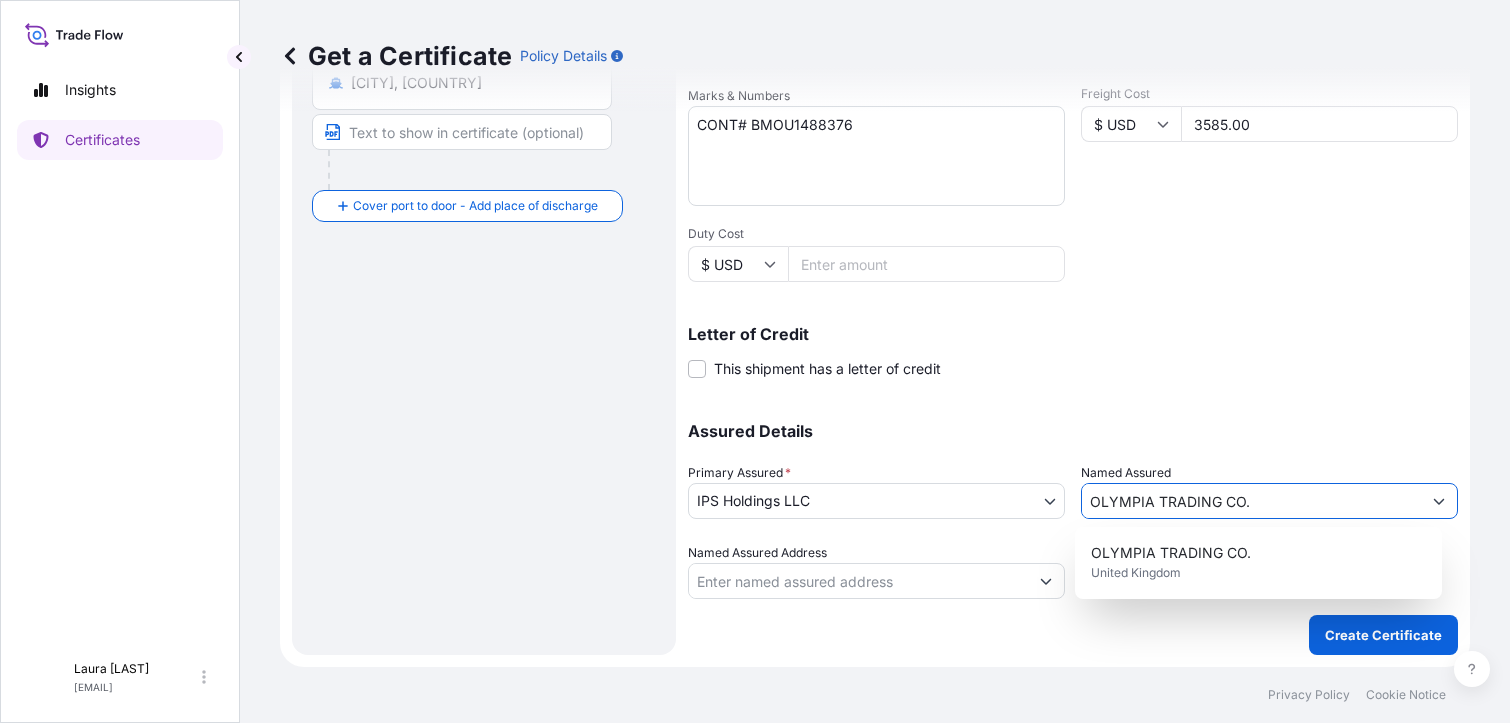 click 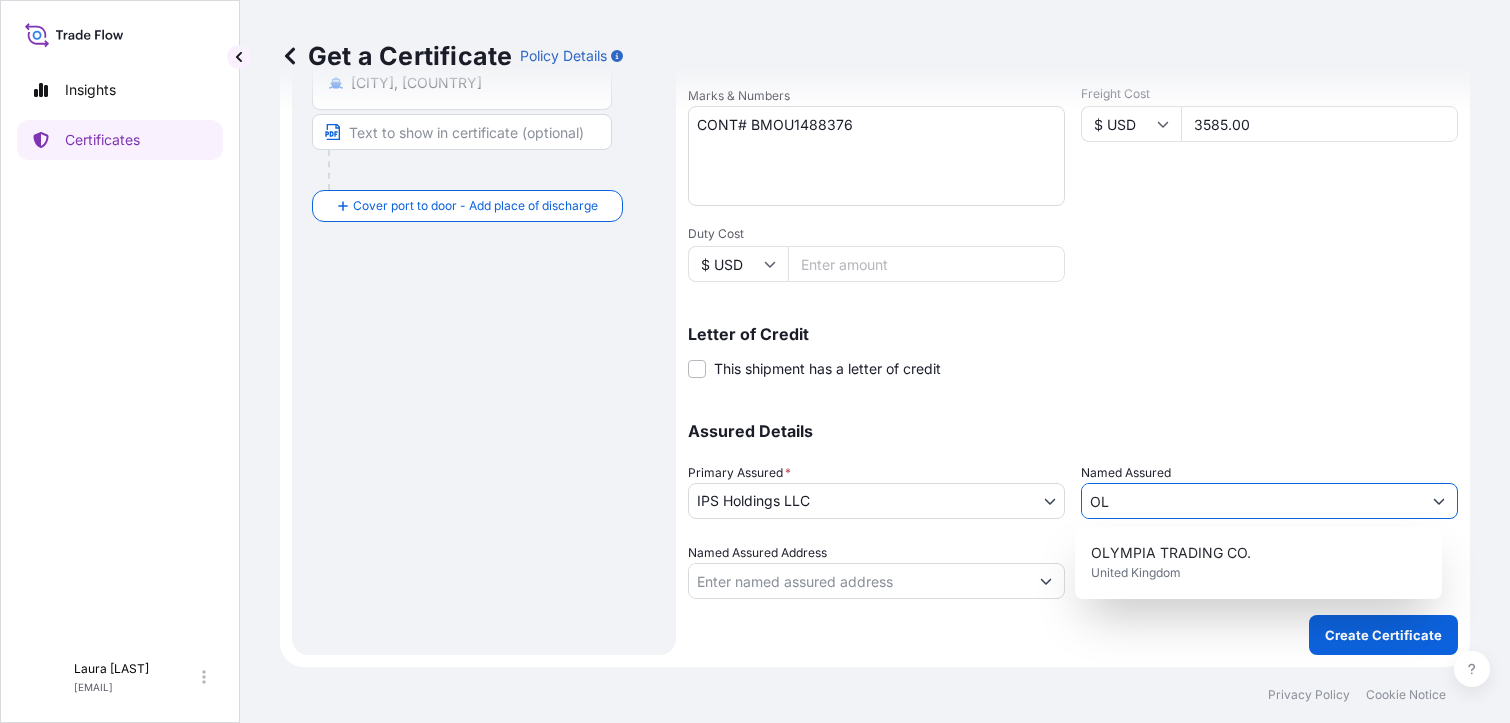type on "O" 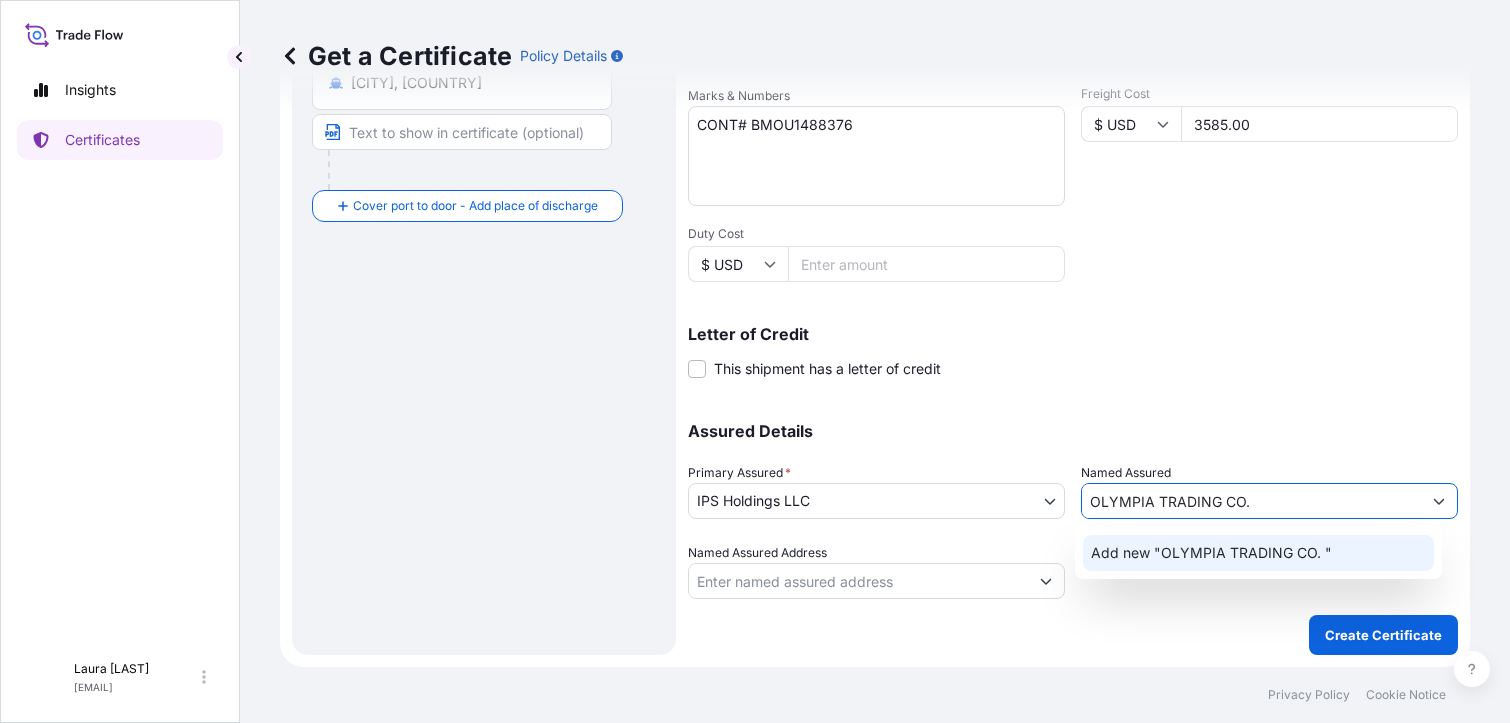 click on "Add new "OLYMPIA TRADING CO. "" at bounding box center (1259, 553) 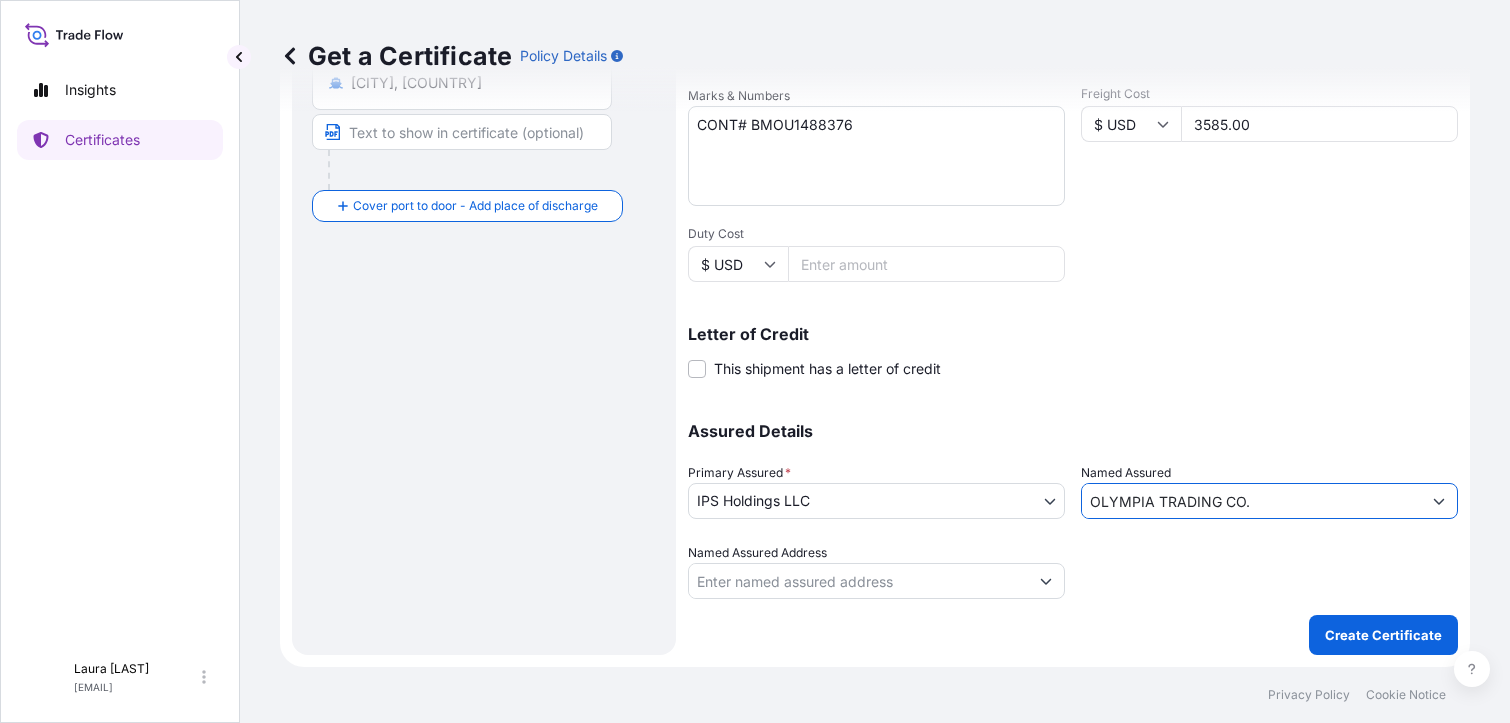 type on "OLYMPIA TRADING CO." 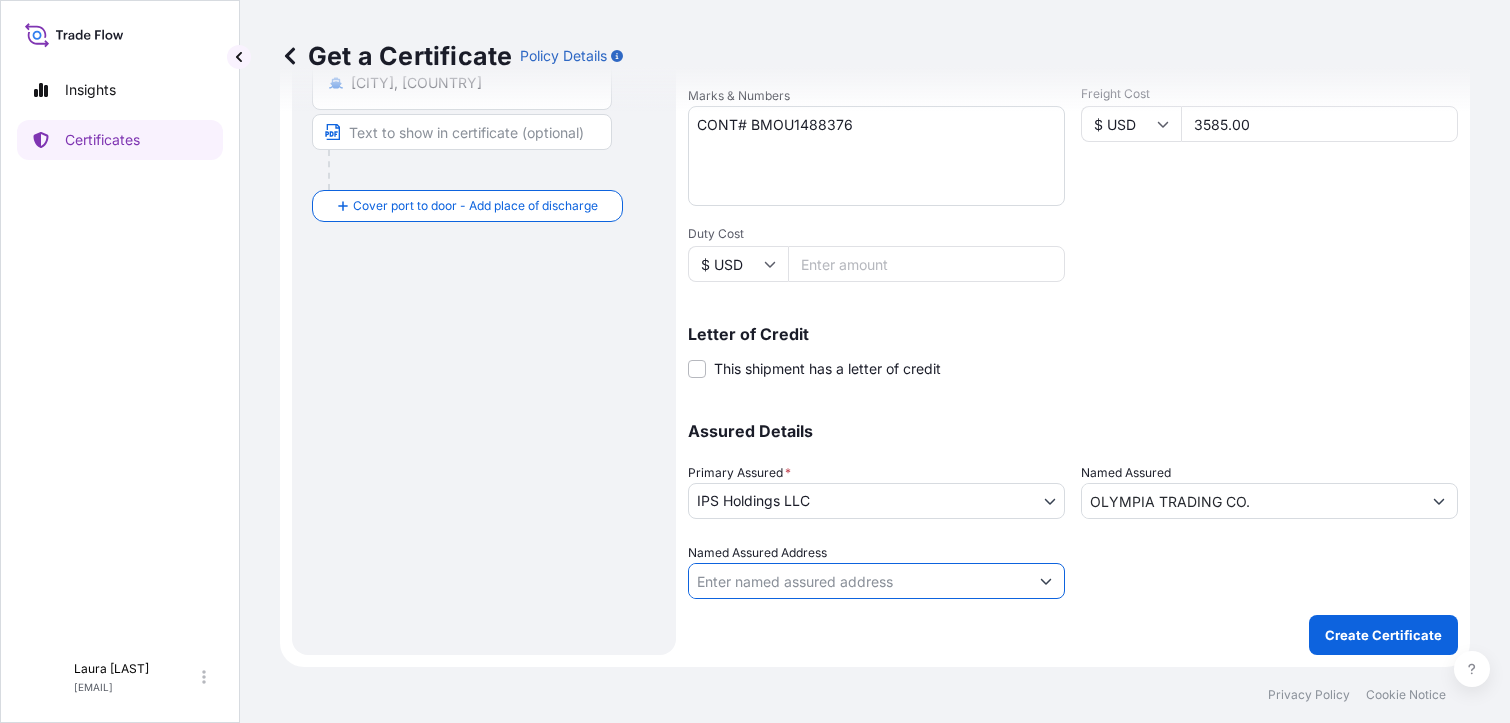 click at bounding box center (1046, 581) 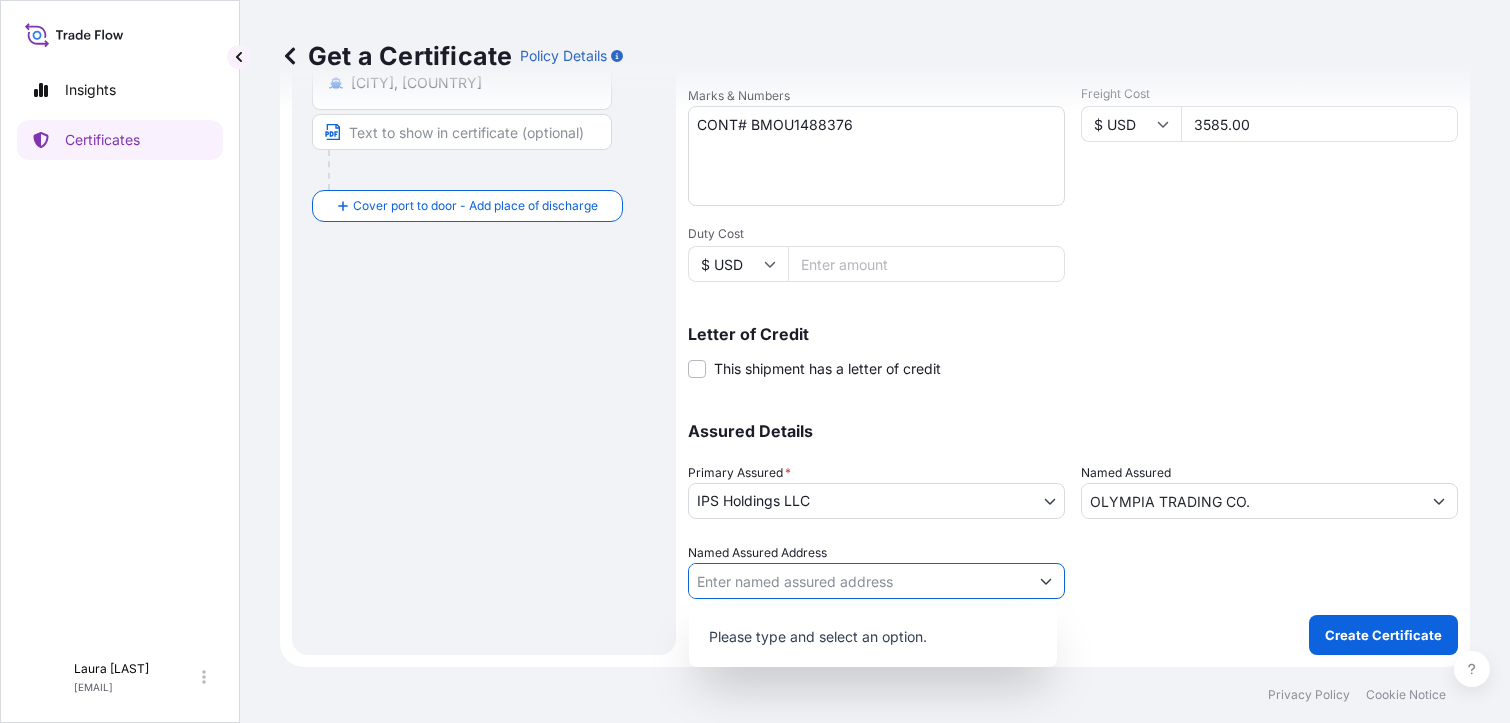 click 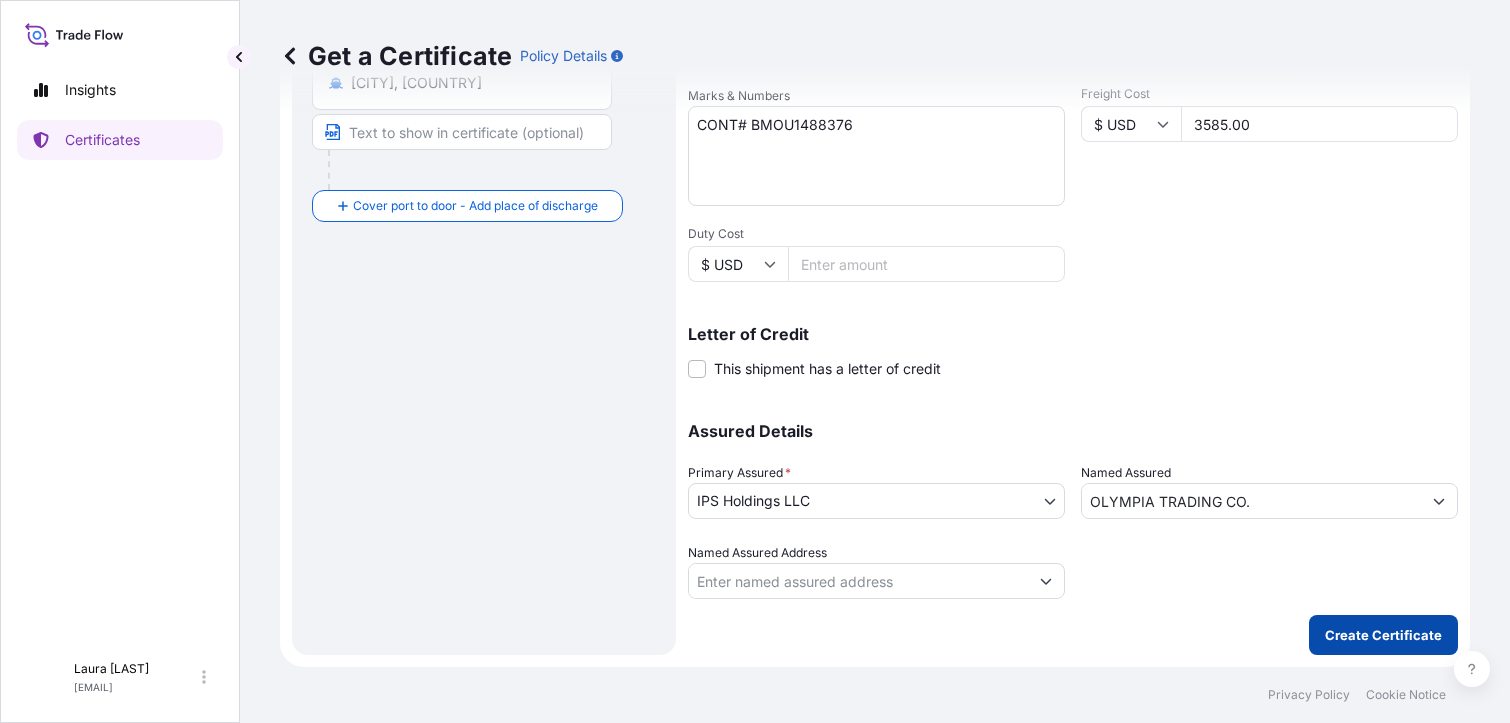 click on "Create Certificate" at bounding box center (1383, 635) 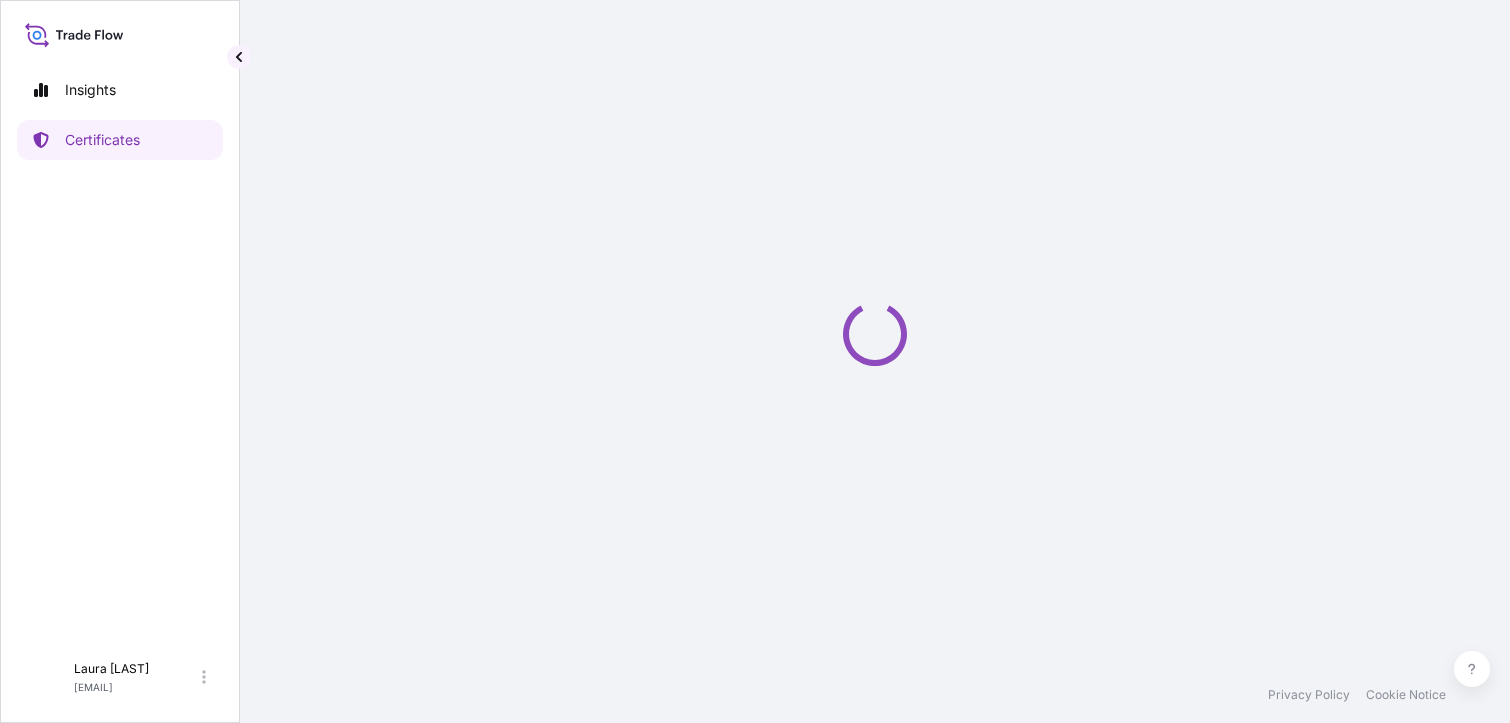 scroll, scrollTop: 0, scrollLeft: 0, axis: both 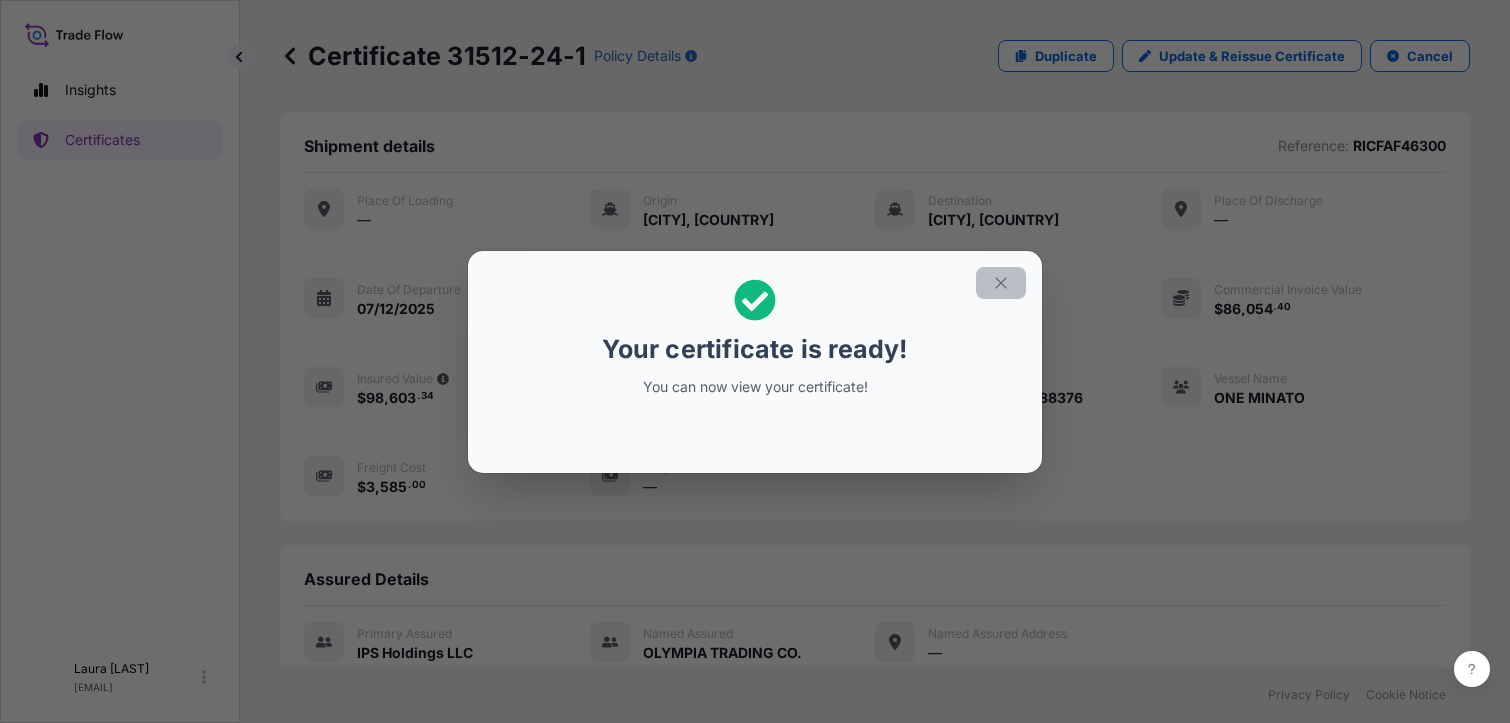 click 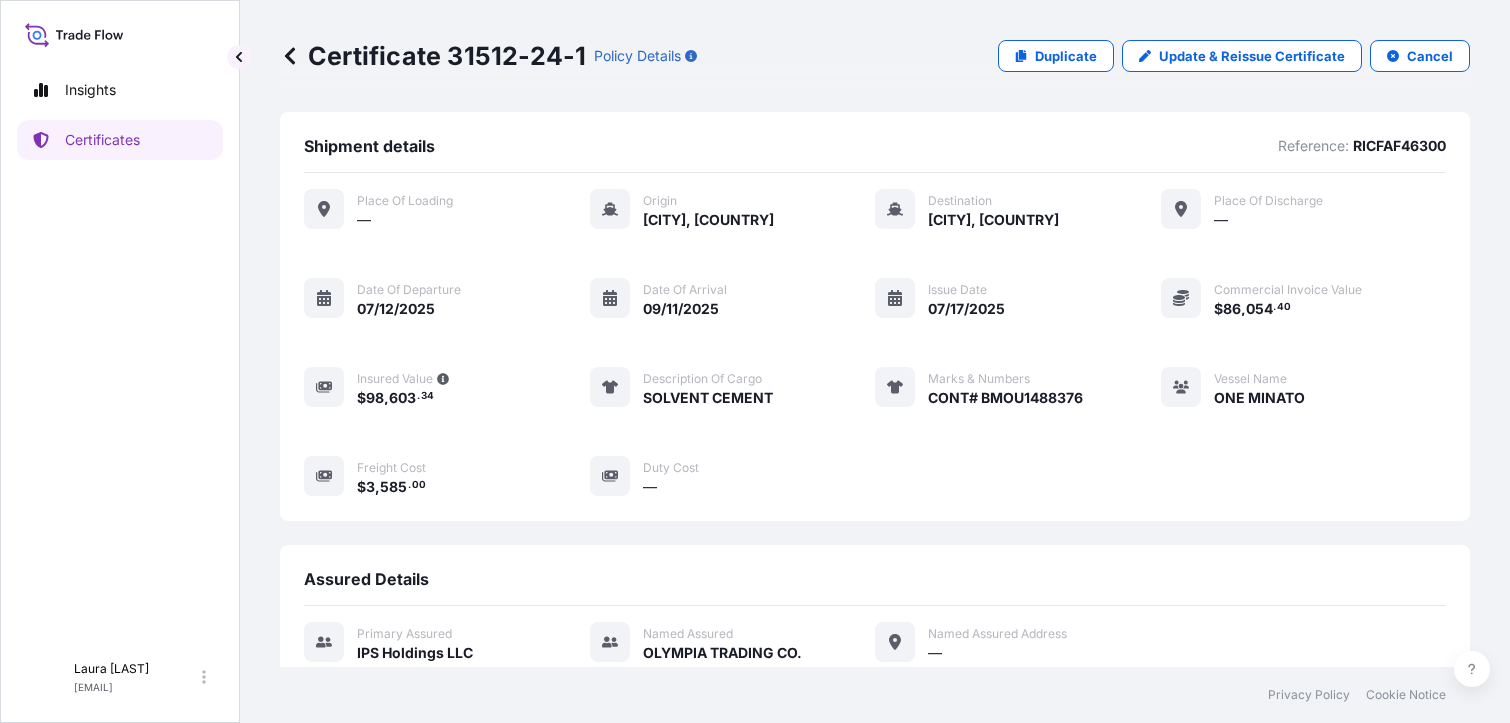 scroll, scrollTop: 231, scrollLeft: 0, axis: vertical 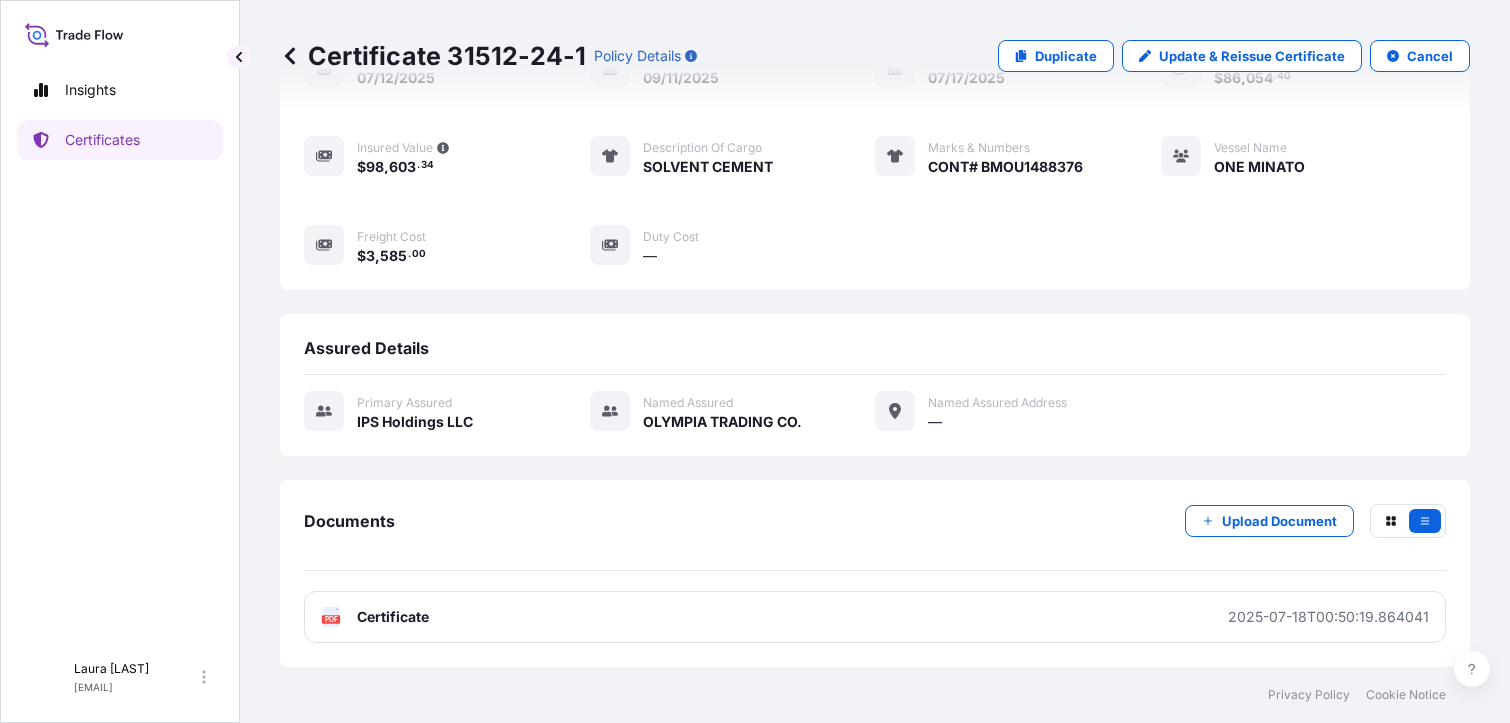 click on "Documents Upload Document" at bounding box center [875, 537] 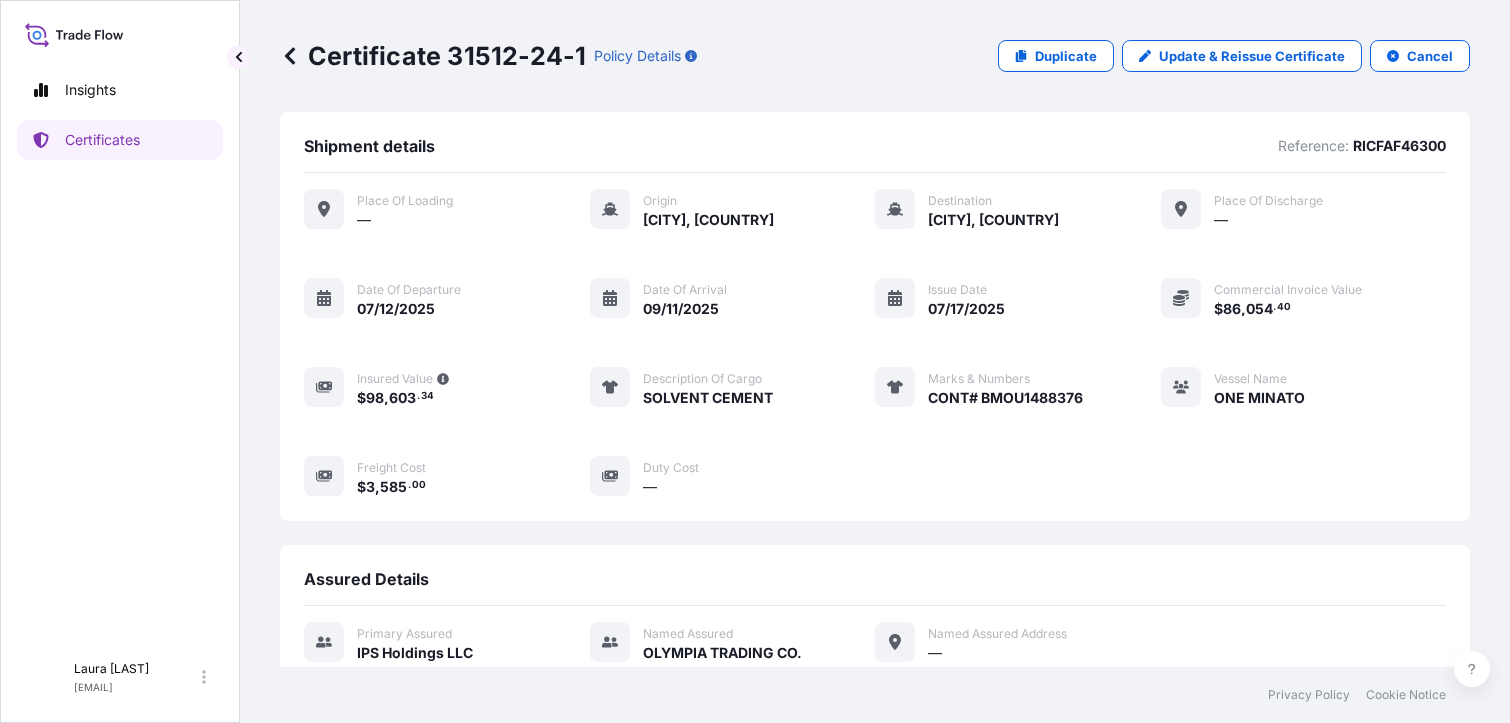 scroll, scrollTop: 231, scrollLeft: 0, axis: vertical 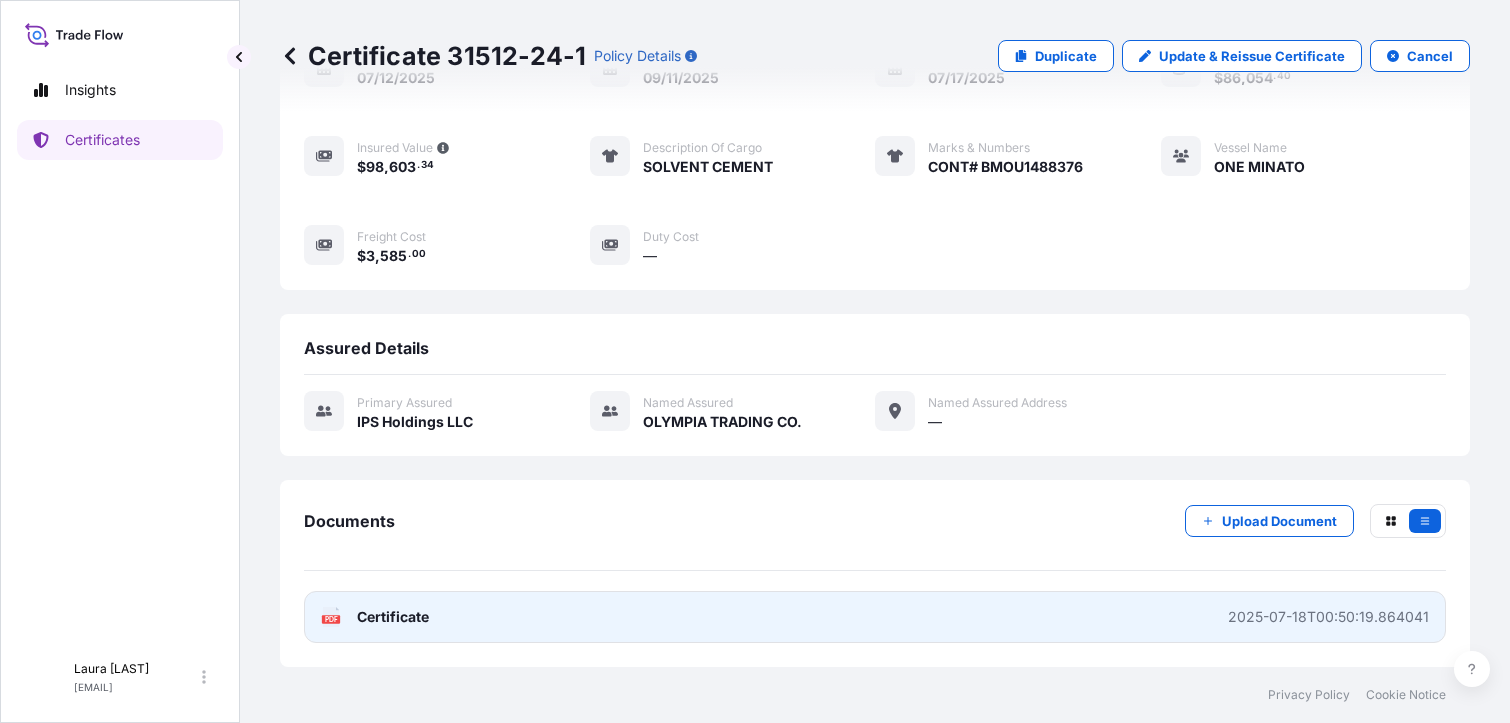 click on "Certificate" at bounding box center (393, 617) 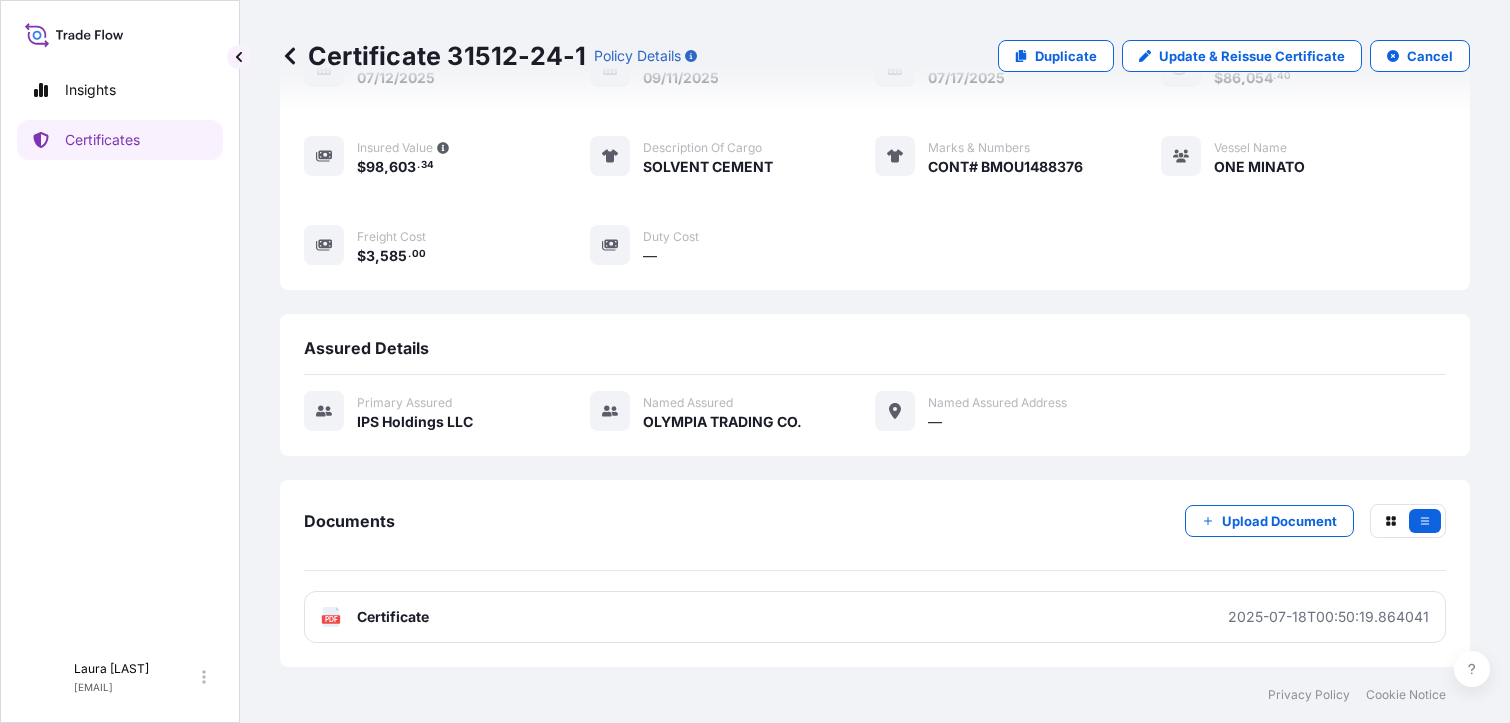 click on "Certificate 31512-24-1 Policy Details Duplicate Update & Reissue Certificate Cancel Shipment details Reference: RICFAF46300 Place of Loading — Origin [CITY], [COUNTRY] Destination [CITY], [COUNTRY] Place of discharge — Date of departure 07/12/2025 Date of arrival 09/11/2025 Issue Date 07/17/2025 Commercial Invoice Value $ 86 , 054 . 40 Insured Value $ 98 , 603 . 34 Description of cargo SOLVENT CEMENT Marks & Numbers CONT# BMOU1488376 Vessel Name ONE MINATO Freight Cost $ 3 , 585 . 00 Duty Cost — Assured Details Primary assured IPS Holdings LLC Named Assured OLYMPIA TRADING CO.  Named Assured Address — Documents Upload Document PDF Certificate 2025-07-18T00:50:19.864041" at bounding box center (875, 333) 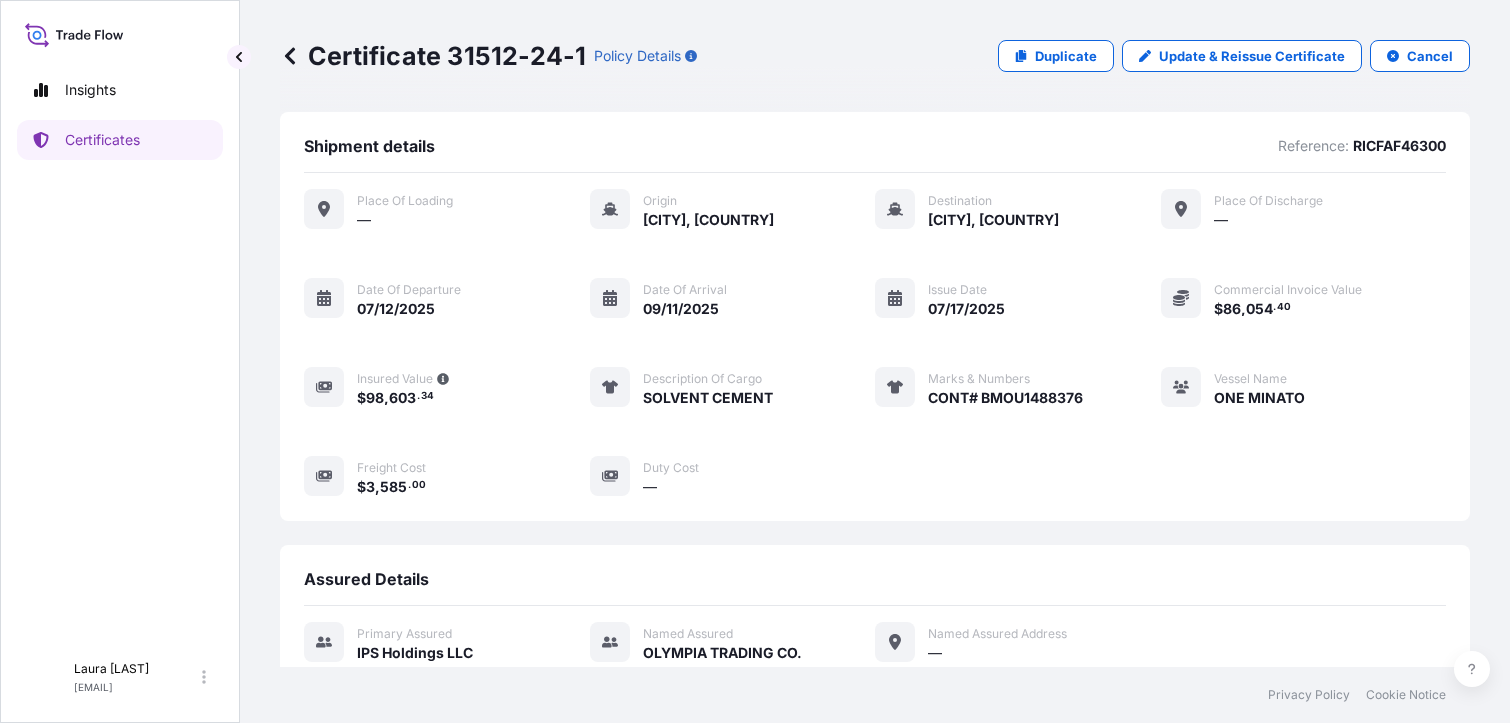 scroll, scrollTop: 231, scrollLeft: 0, axis: vertical 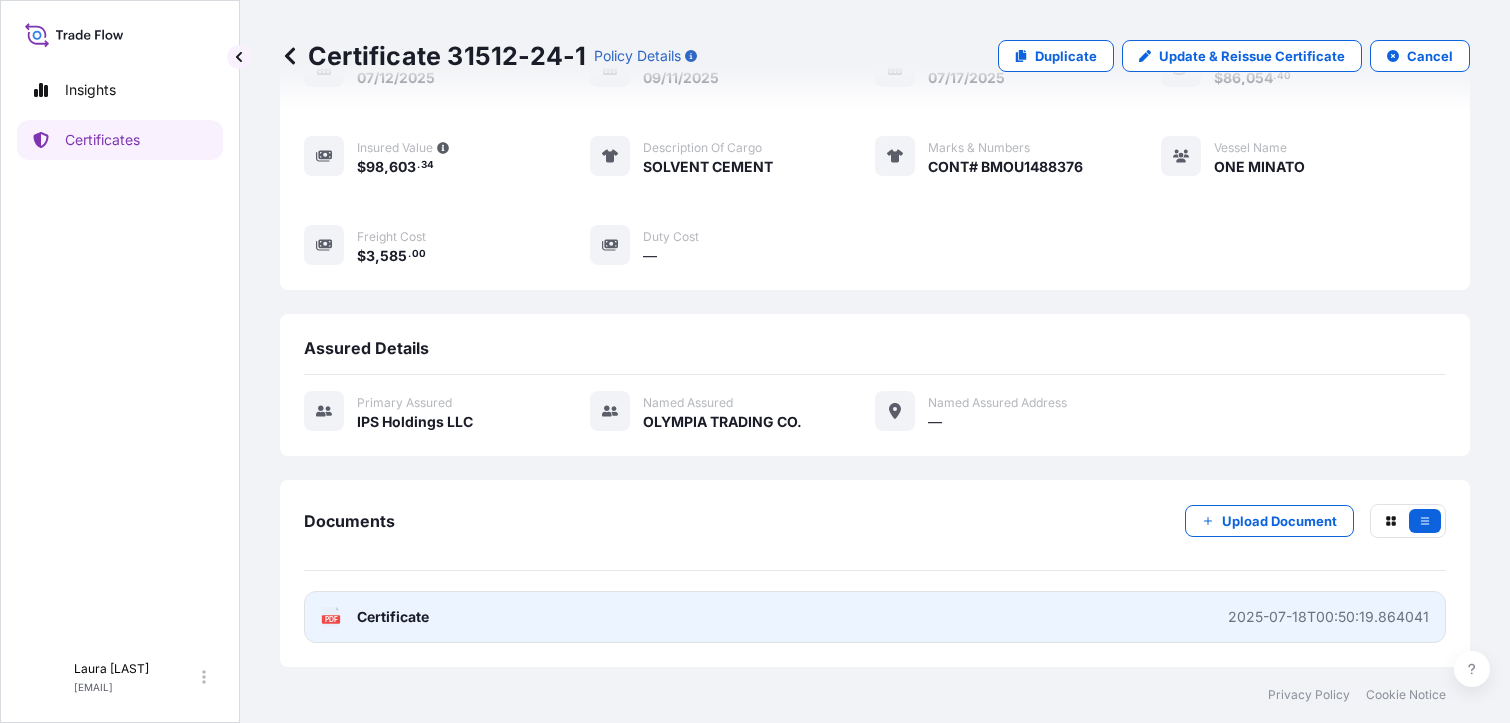 click on "PDF" 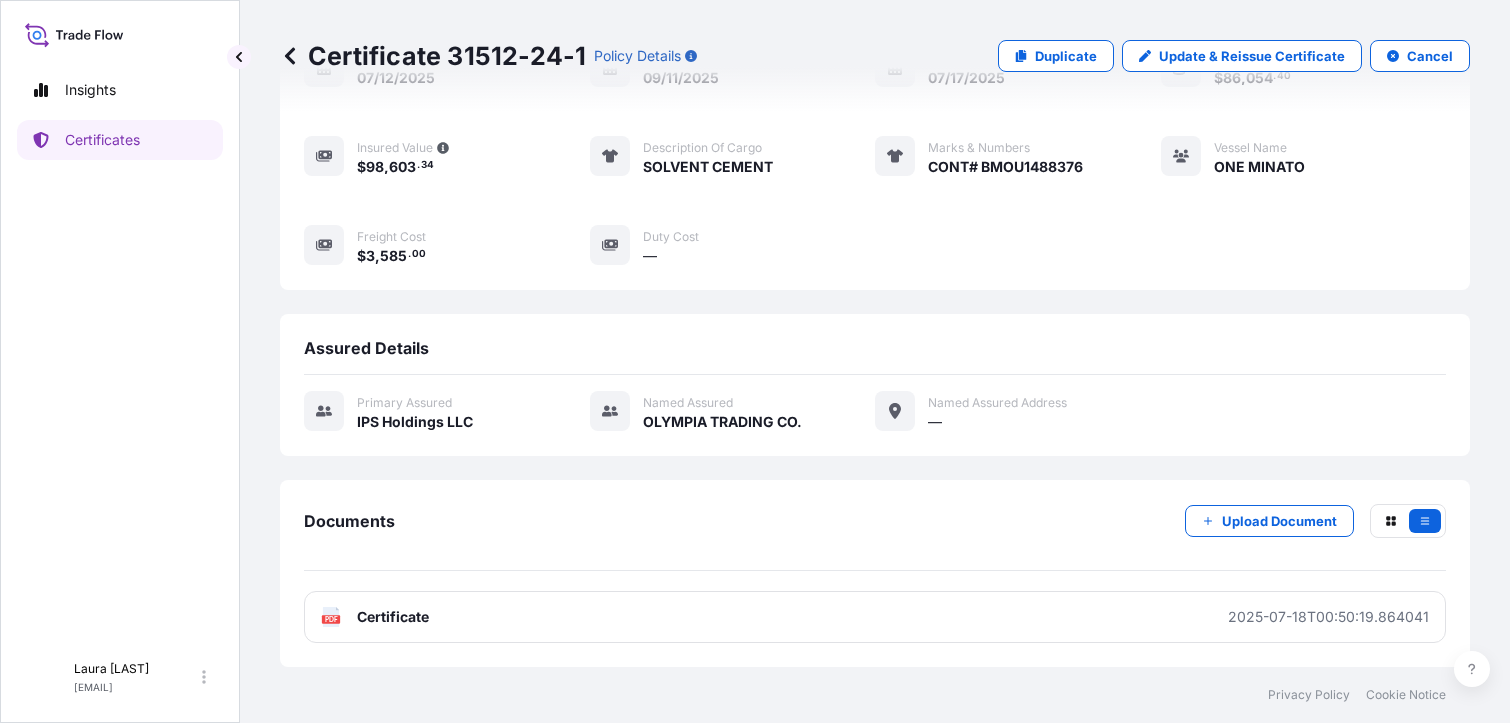 scroll, scrollTop: 0, scrollLeft: 0, axis: both 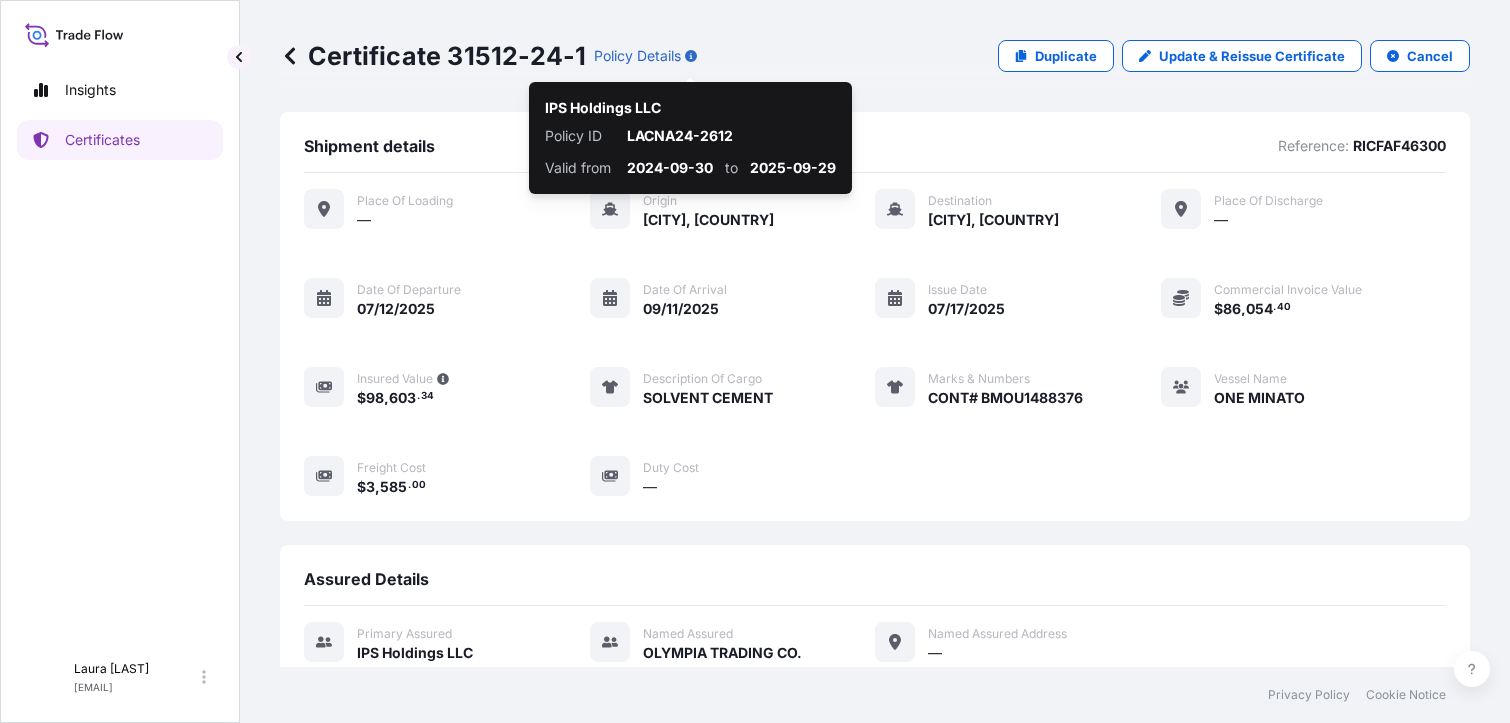 click on "Certificate 31512-24-1 Policy Details Duplicate Update & Reissue Certificate Cancel" at bounding box center [875, 56] 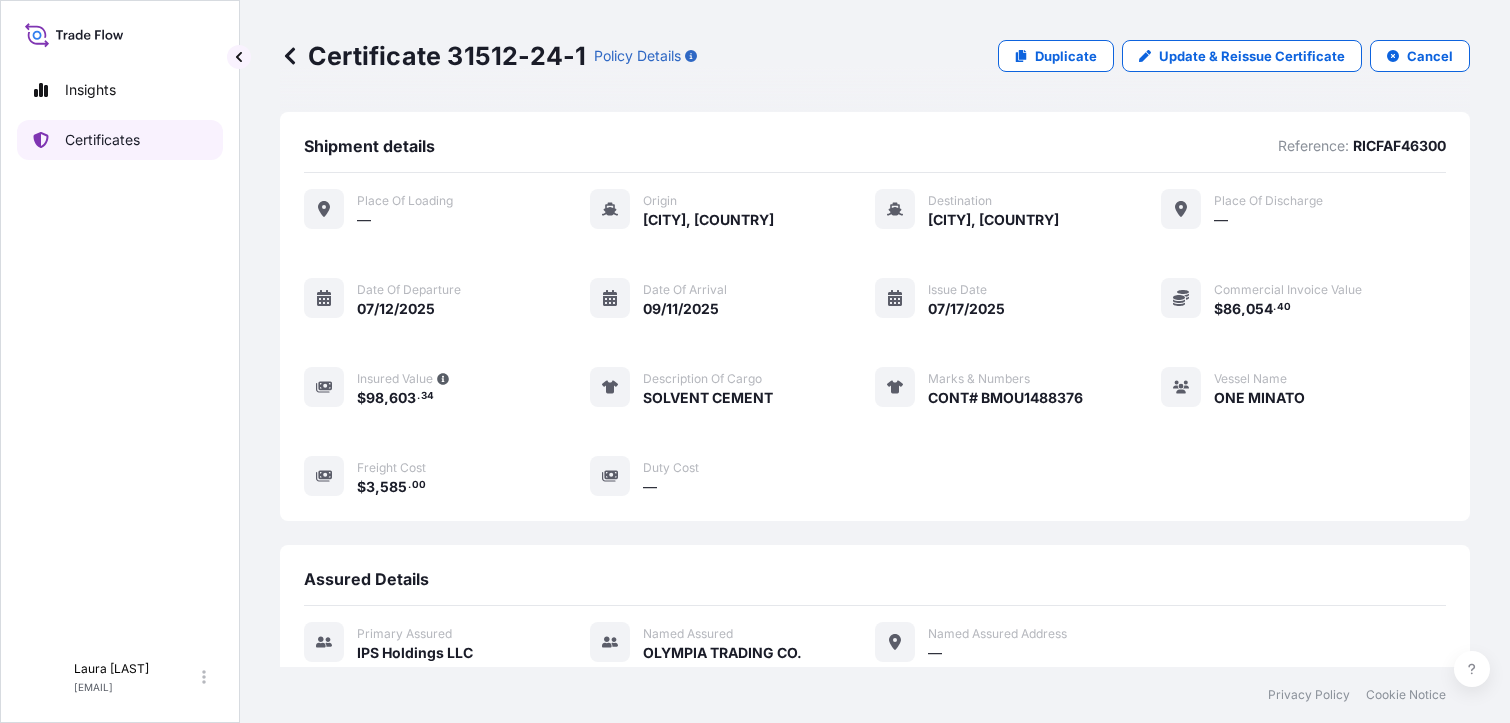 click on "Certificates" at bounding box center (102, 140) 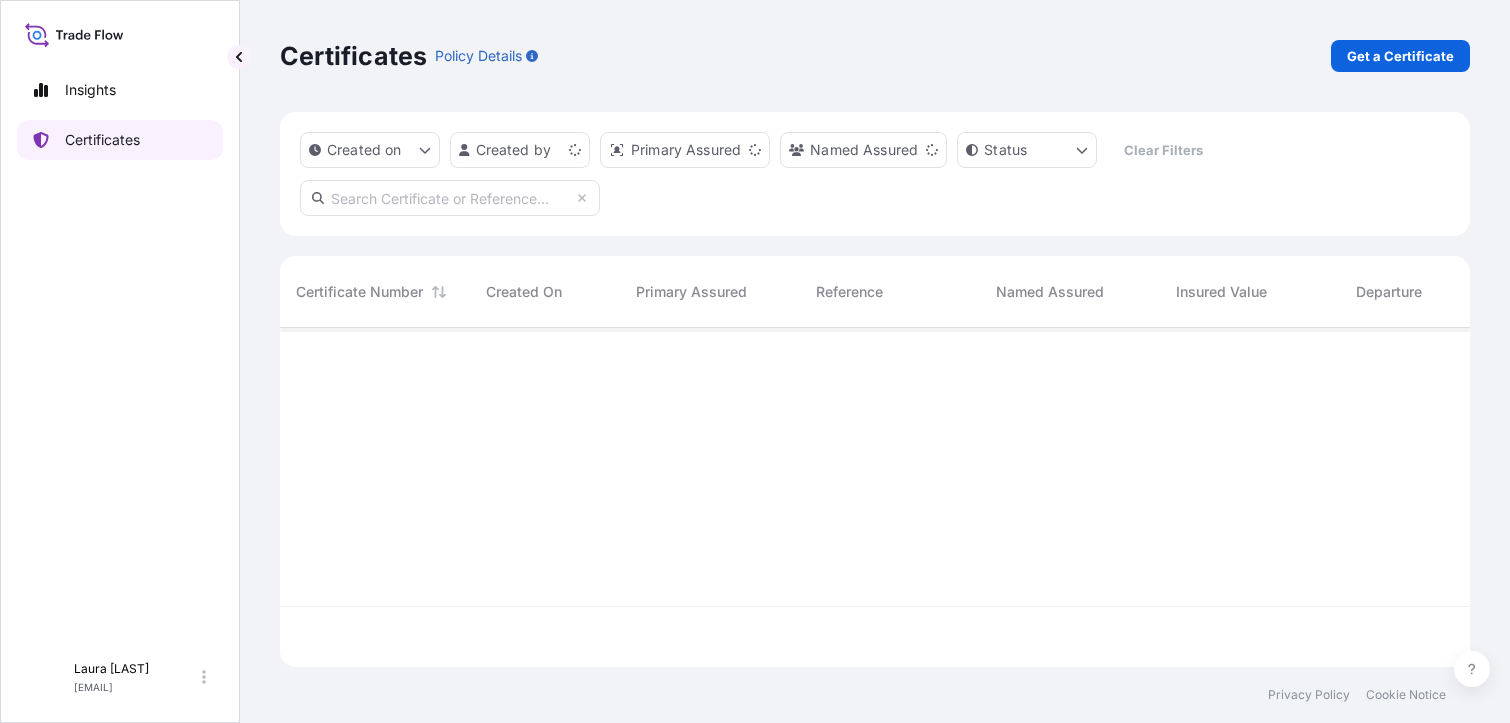 scroll, scrollTop: 16, scrollLeft: 16, axis: both 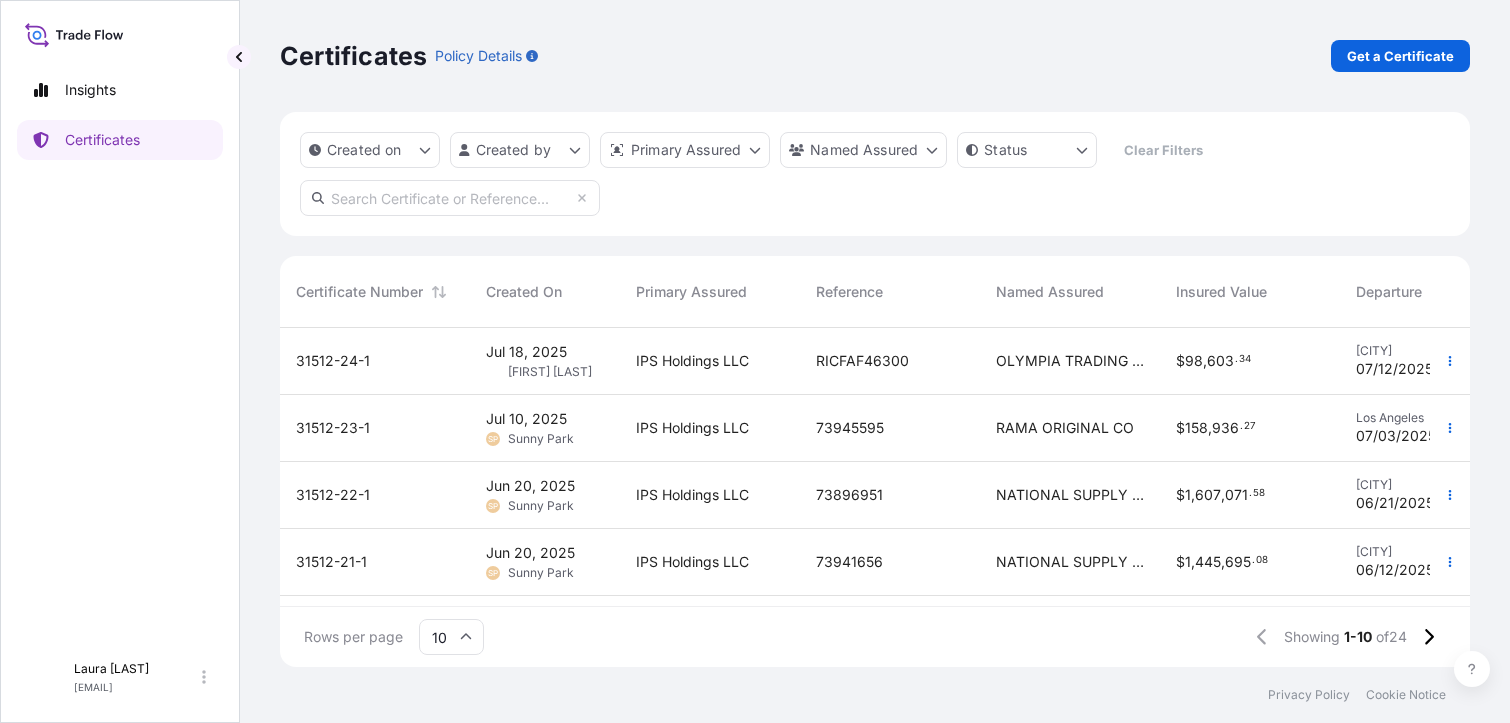drag, startPoint x: 1473, startPoint y: 0, endPoint x: 943, endPoint y: 71, distance: 534.7345 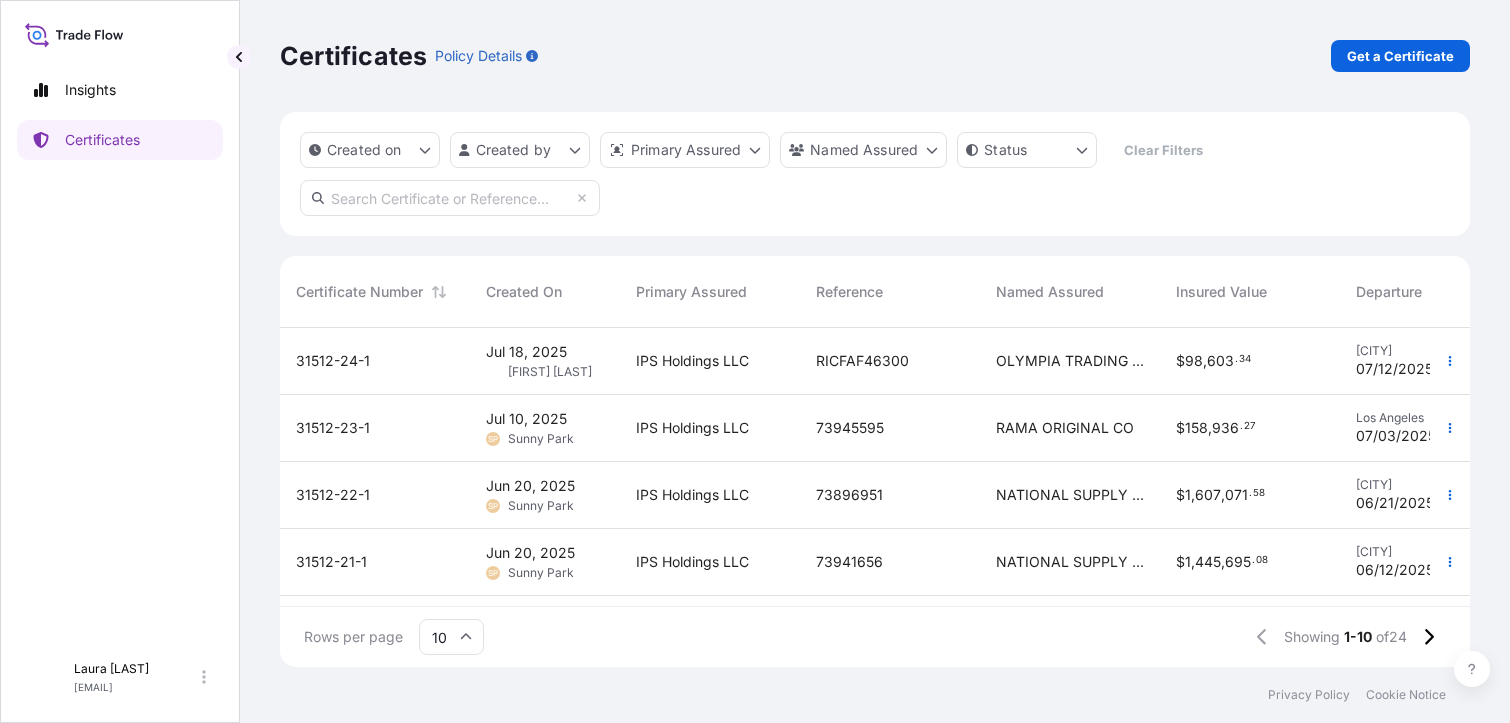 drag, startPoint x: 999, startPoint y: 38, endPoint x: 986, endPoint y: 38, distance: 13 